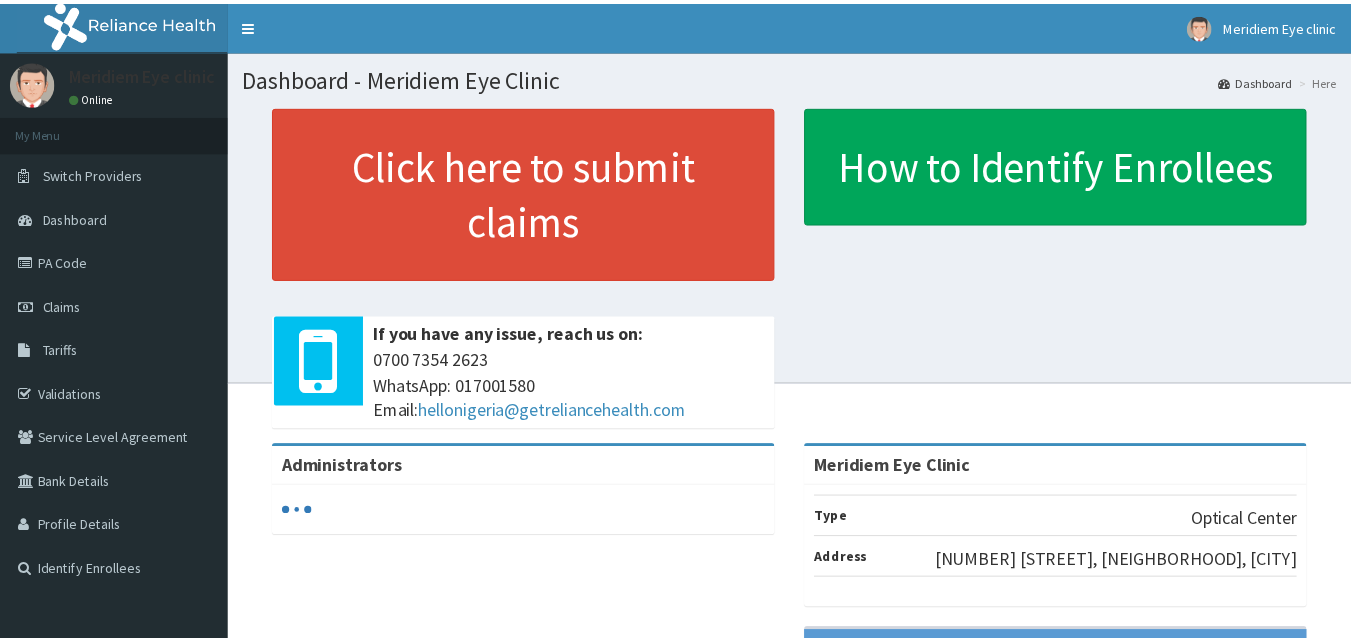 scroll, scrollTop: 0, scrollLeft: 0, axis: both 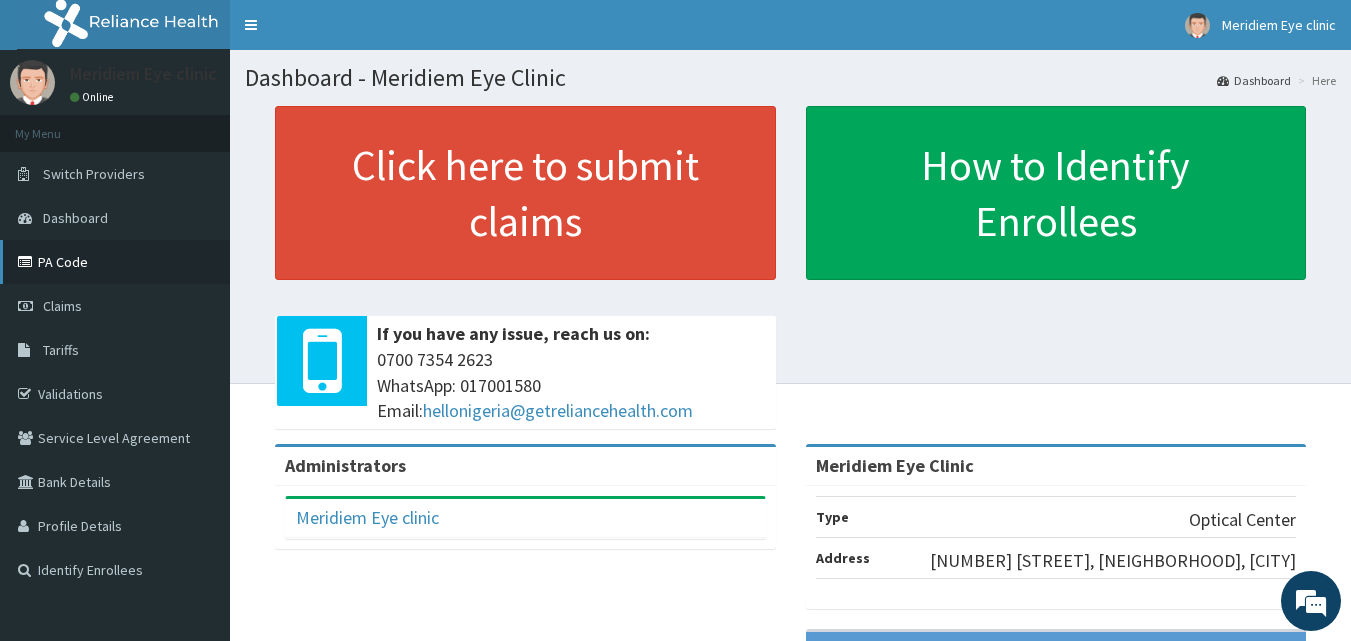 click on "PA Code" at bounding box center (115, 262) 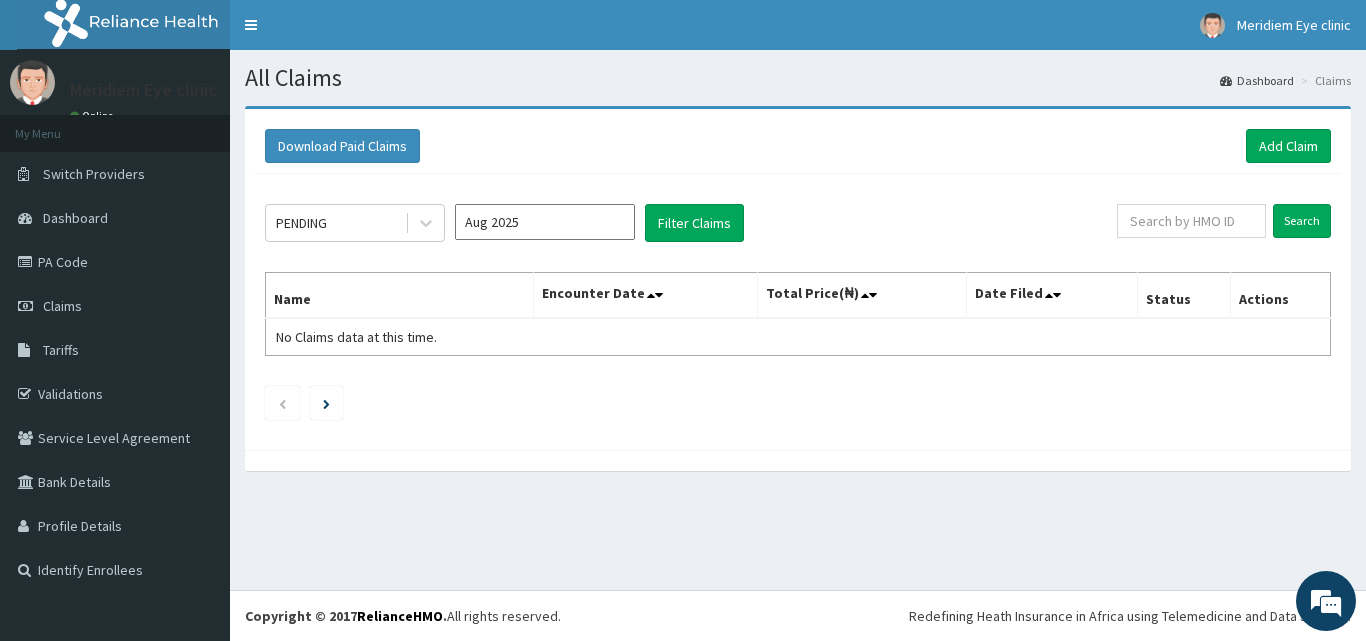 scroll, scrollTop: 0, scrollLeft: 0, axis: both 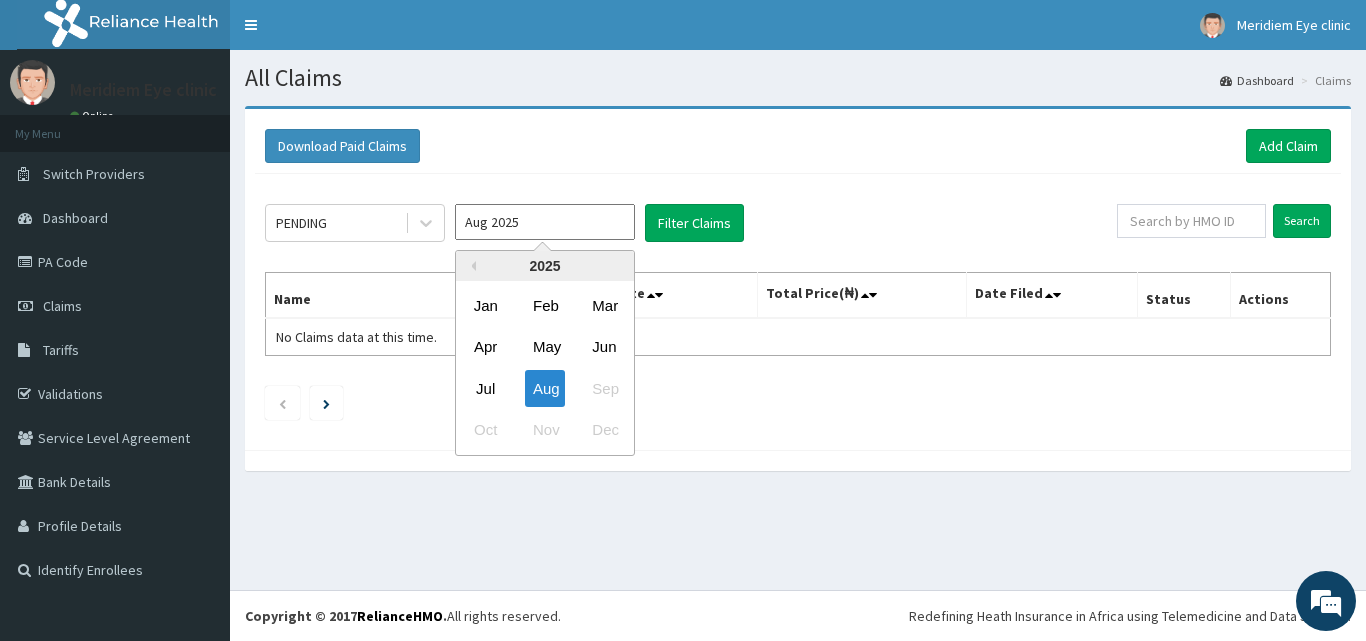 click on "Aug 2025" at bounding box center [545, 222] 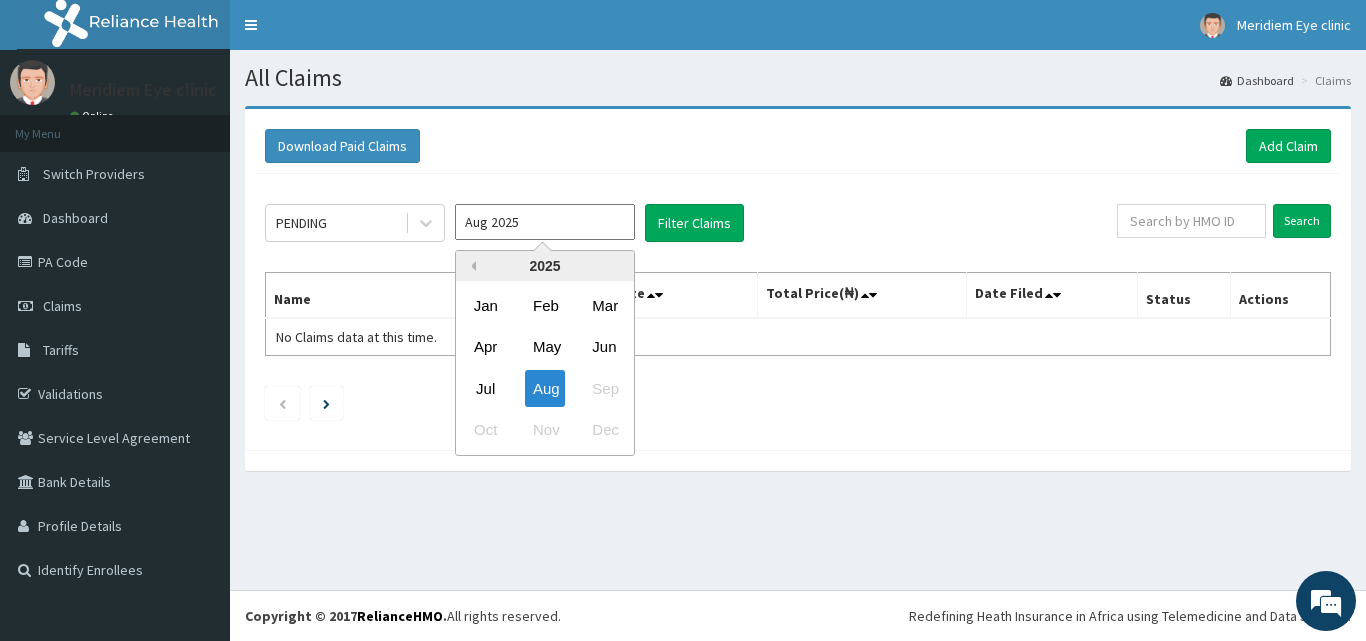 scroll, scrollTop: 0, scrollLeft: 0, axis: both 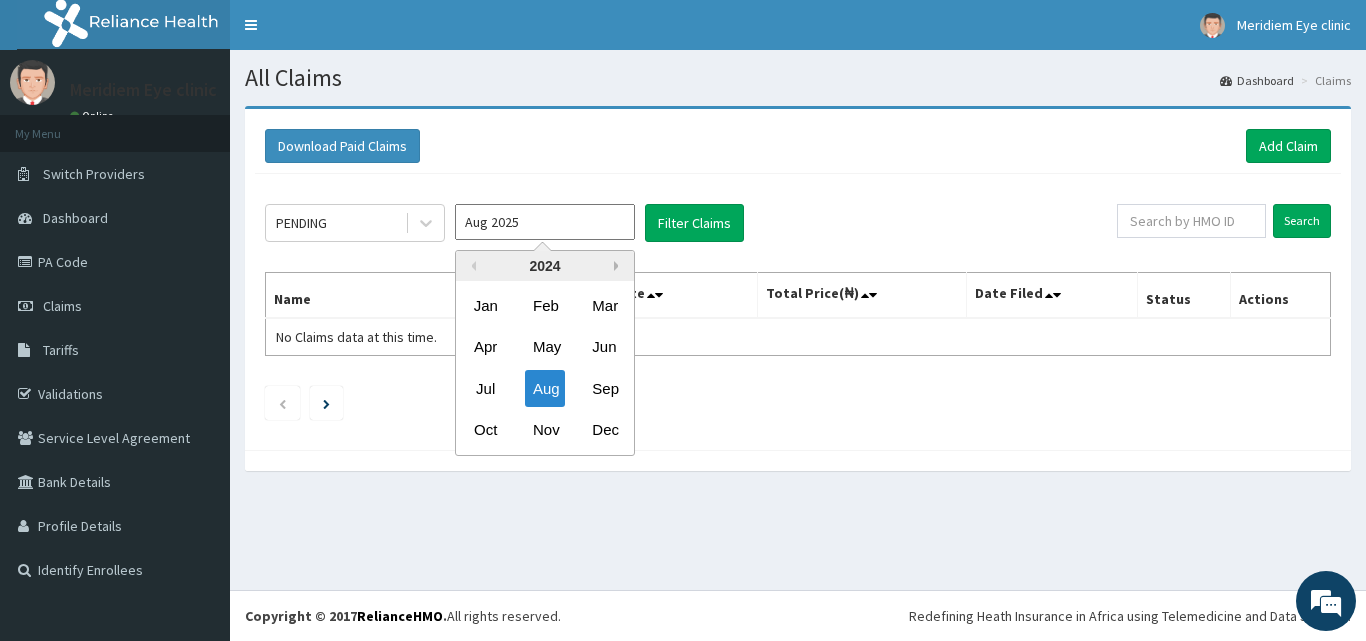 click on "Next Year" at bounding box center [619, 266] 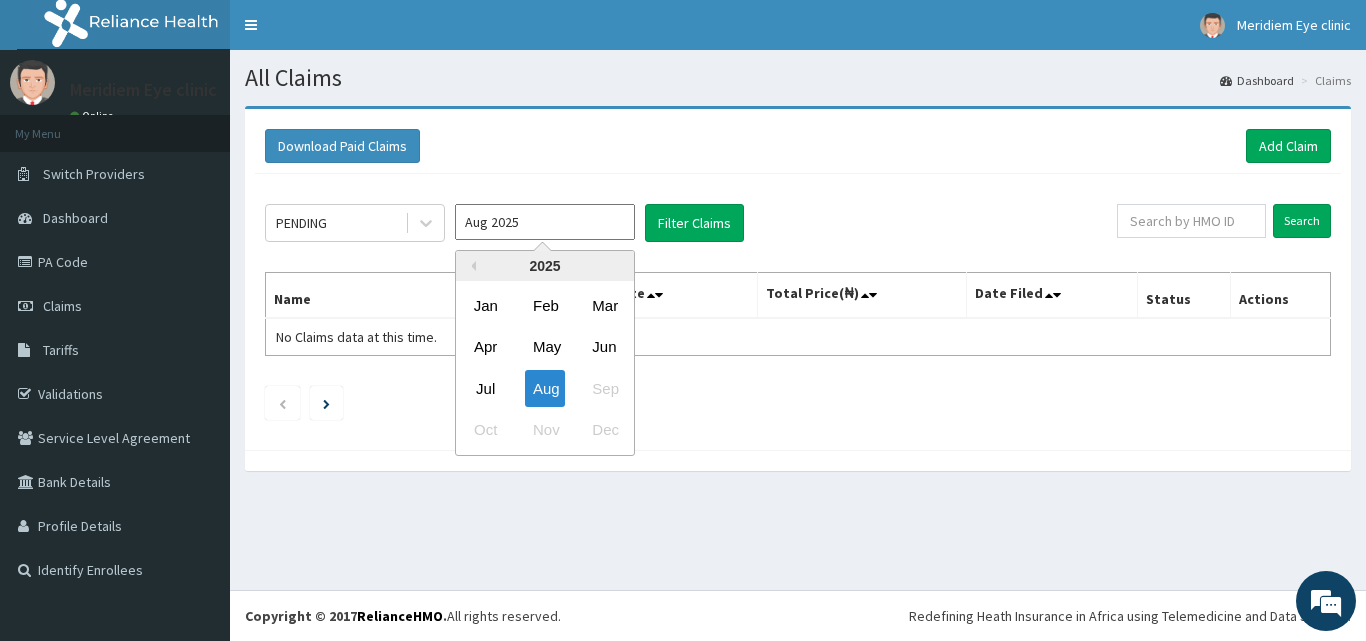 click on "Download Paid Claims Add Claim" at bounding box center [798, 146] 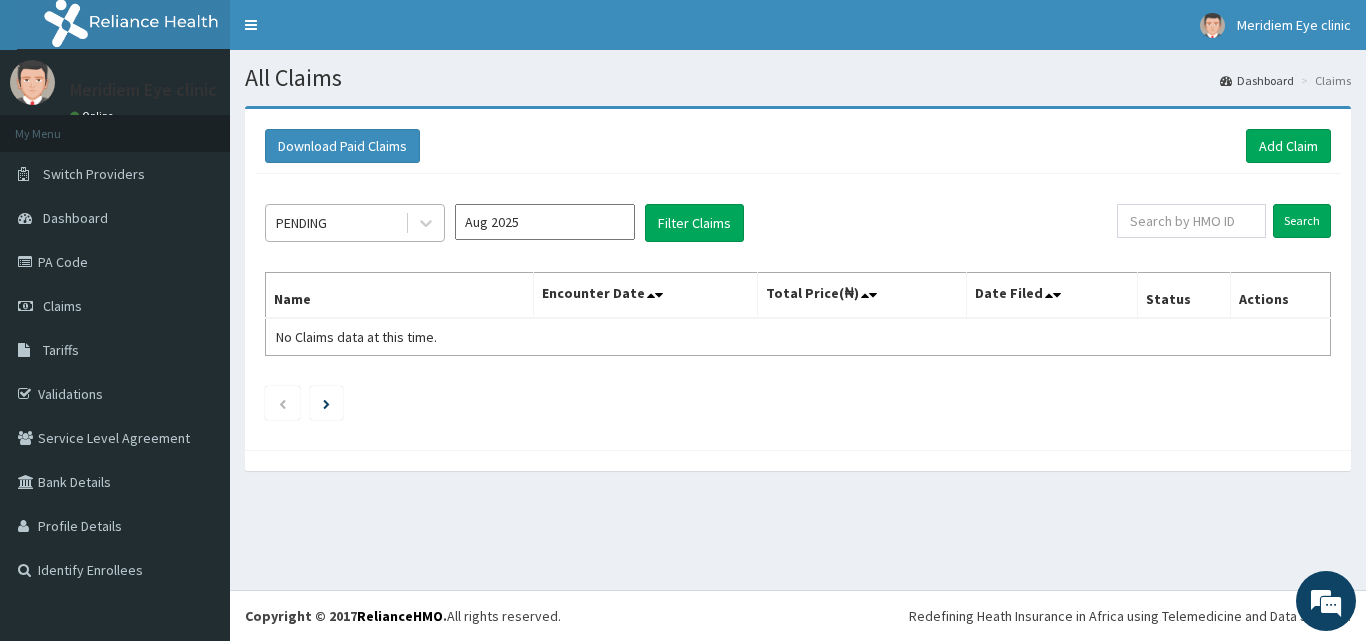 click on "PENDING" at bounding box center [335, 223] 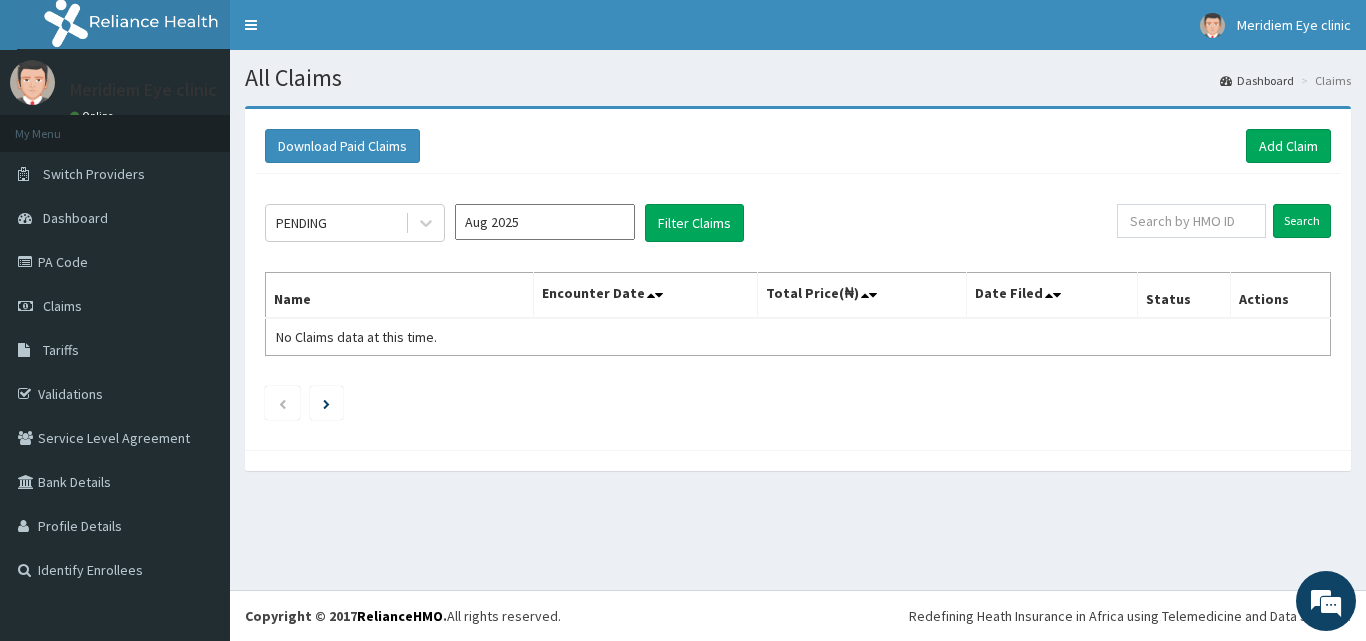 click on "Download Paid Claims Add Claim" at bounding box center [798, 146] 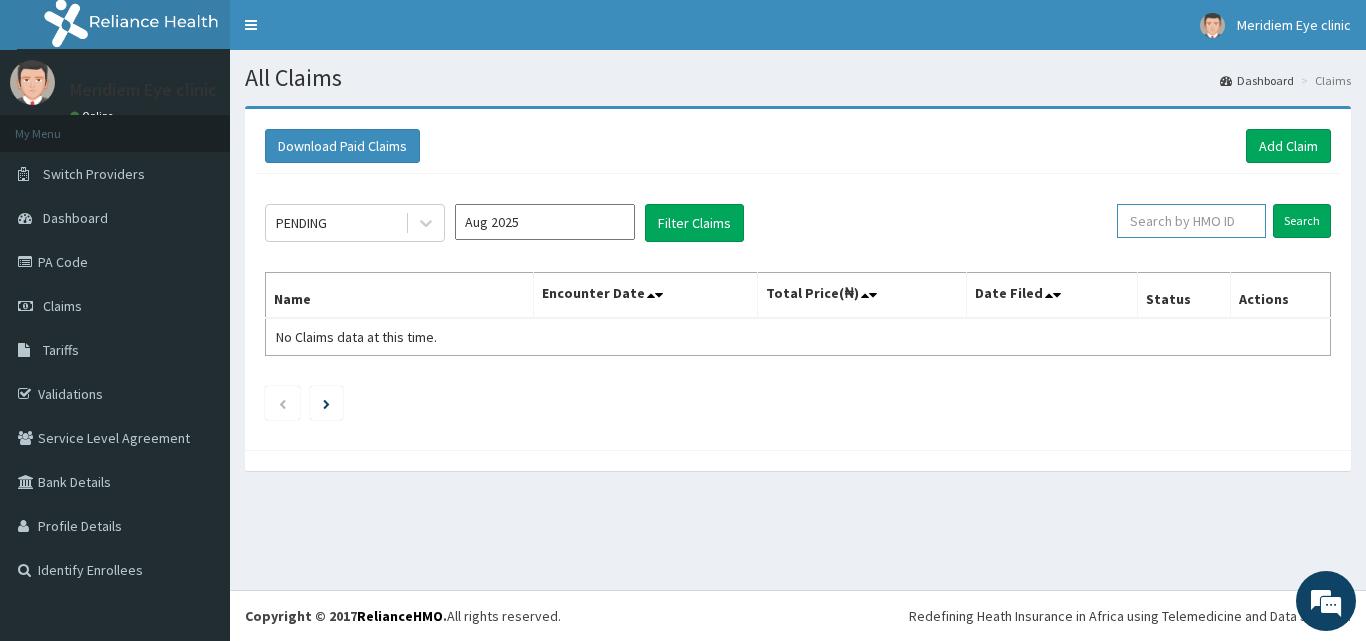 click at bounding box center [1191, 221] 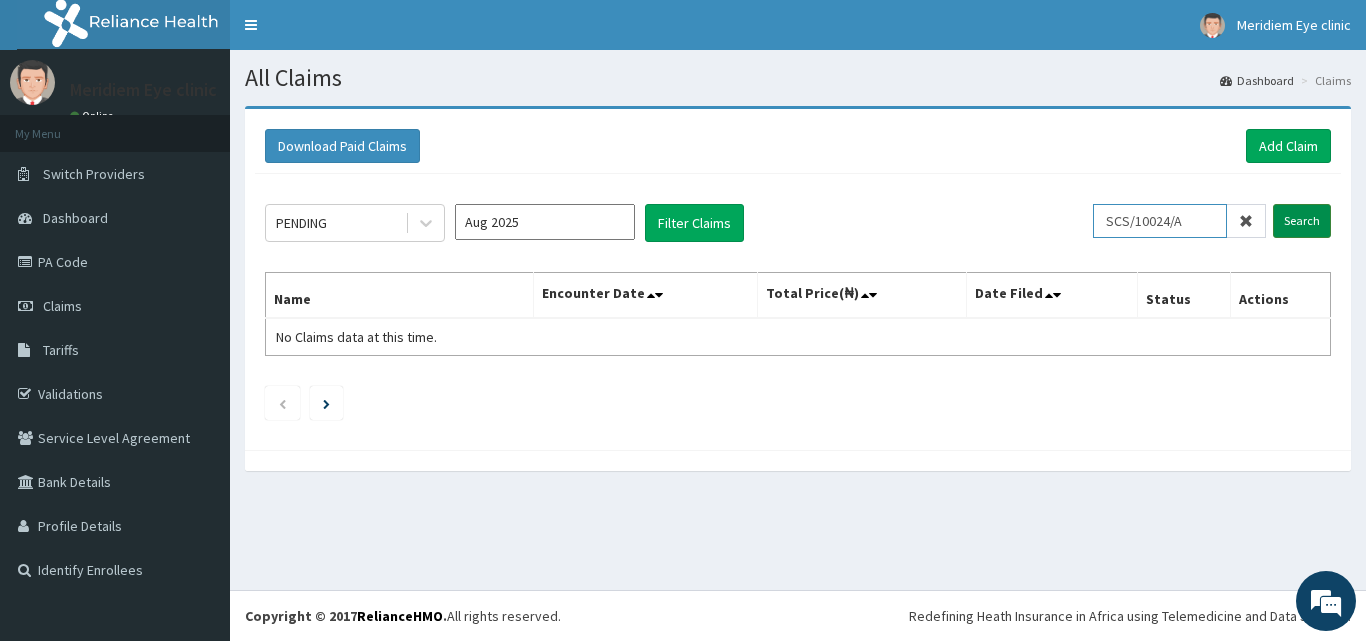 type on "[CODE]" 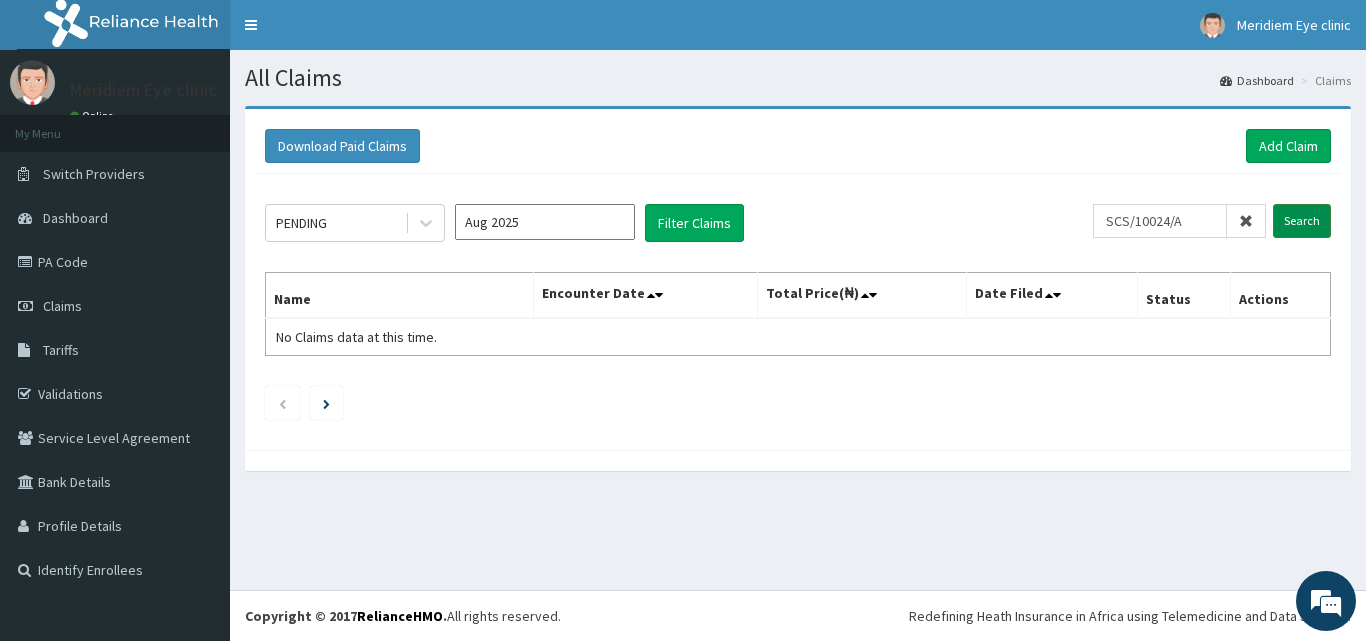 click on "Search" at bounding box center [1302, 221] 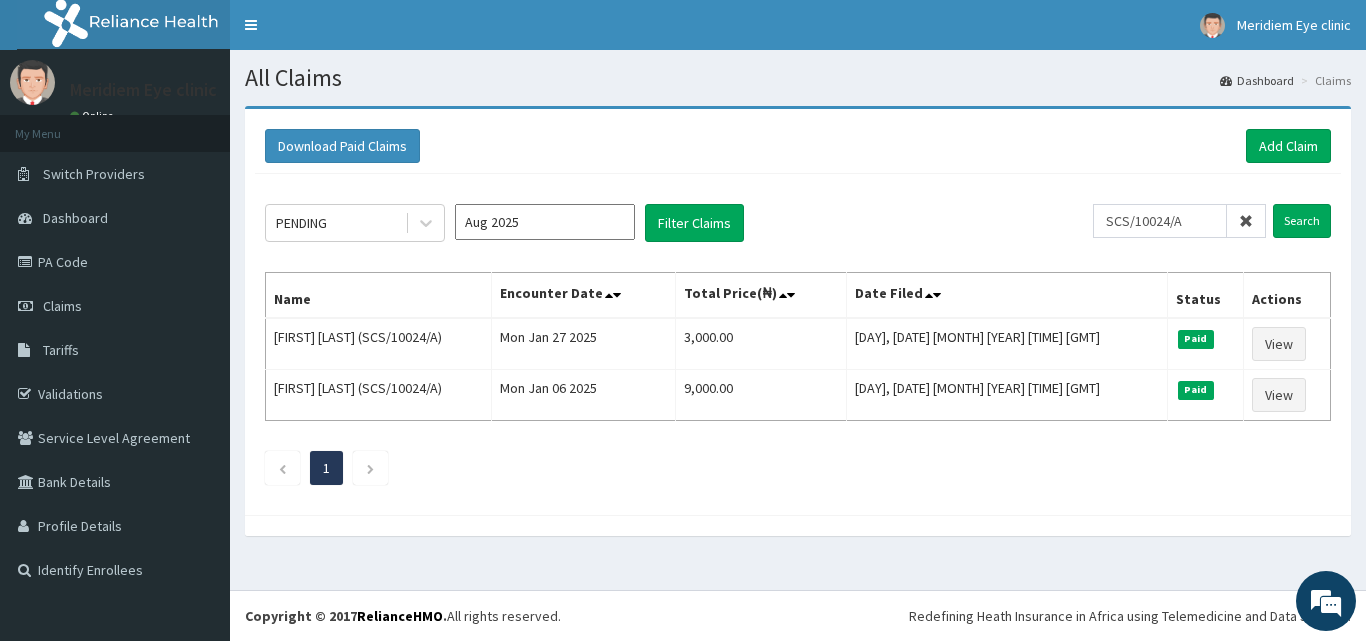 click at bounding box center (1246, 221) 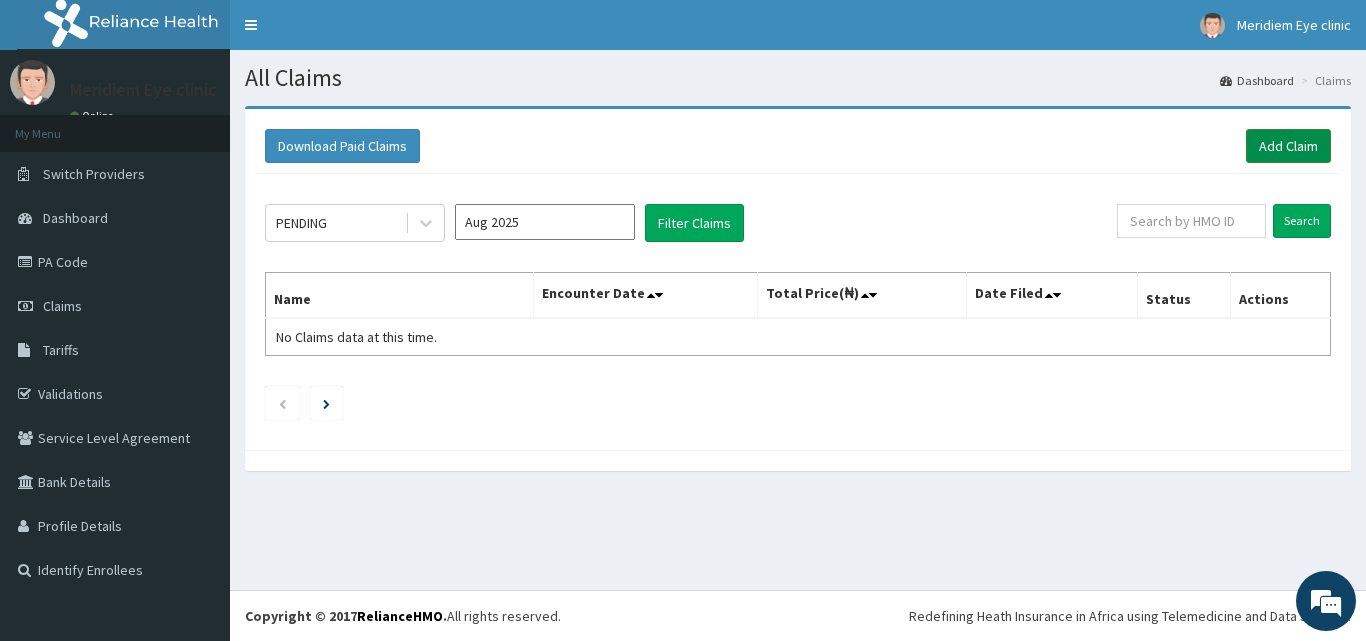 click on "Add Claim" at bounding box center (1288, 146) 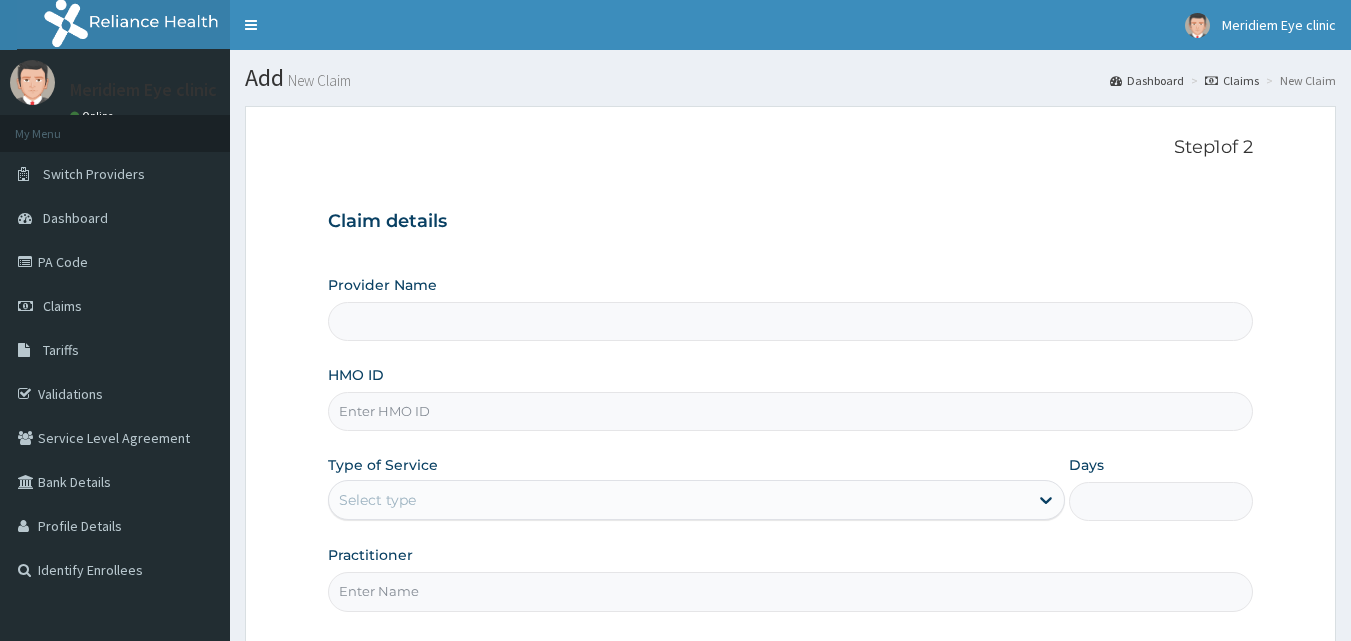 scroll, scrollTop: 0, scrollLeft: 0, axis: both 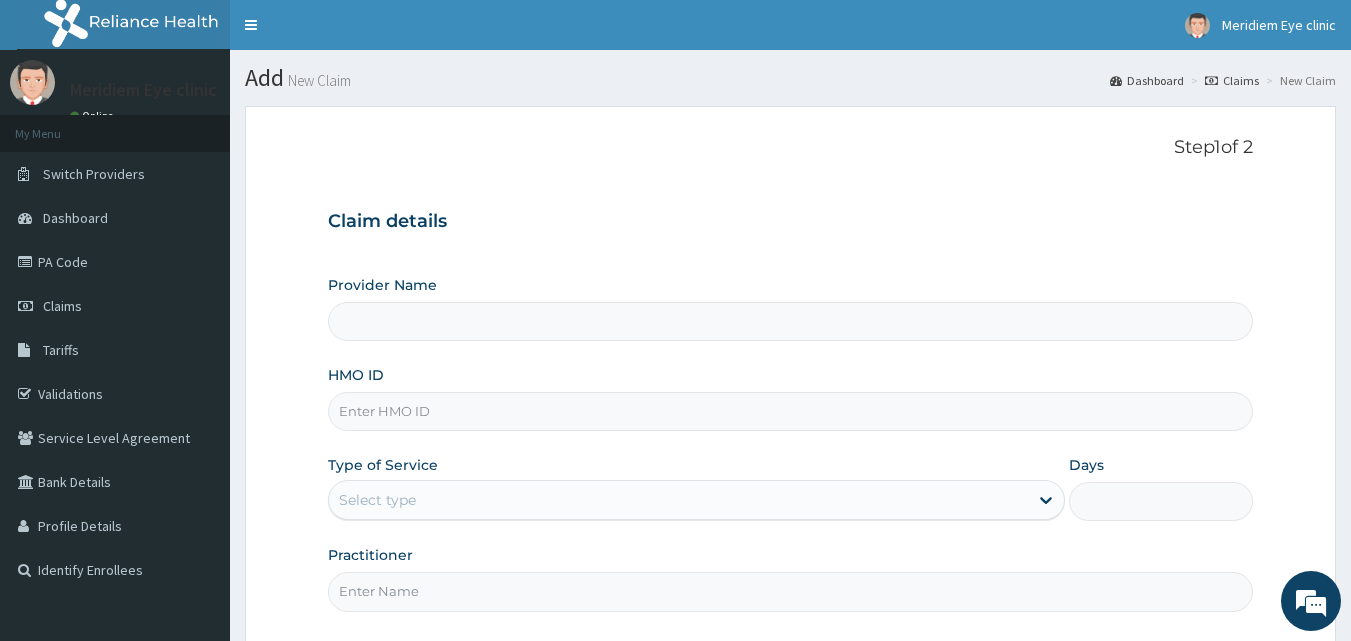 type on "Meridiem Eye Clinic" 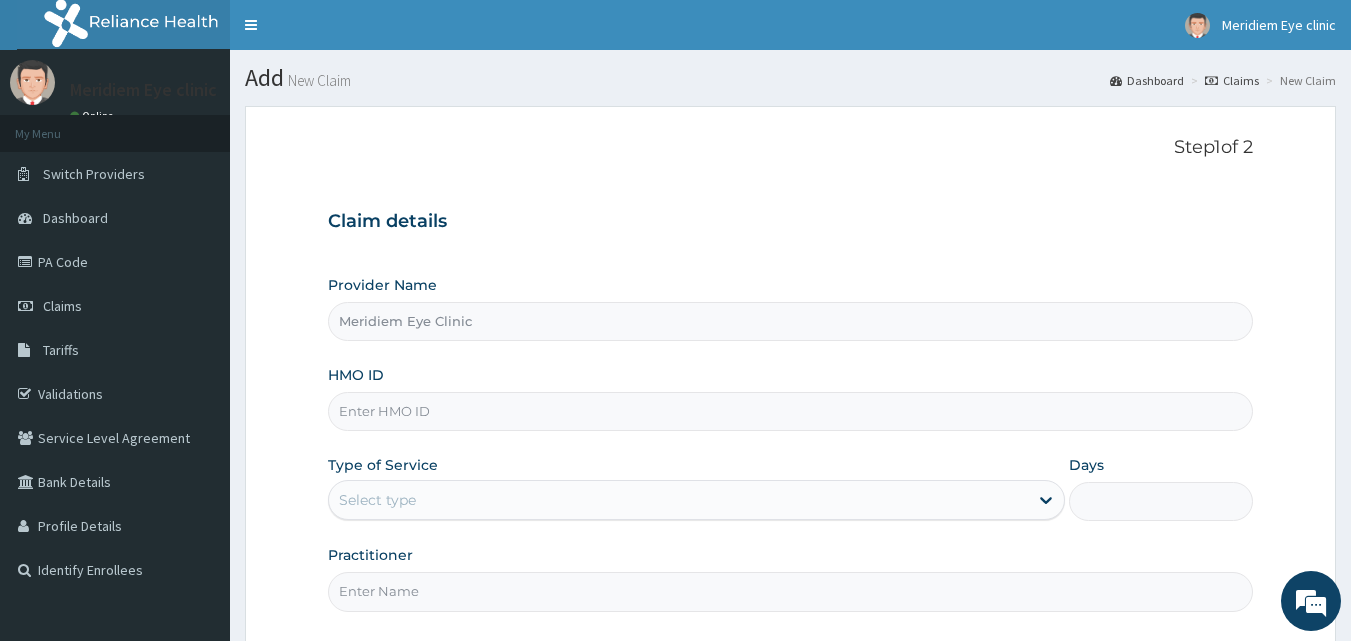 click on "HMO ID" at bounding box center (791, 411) 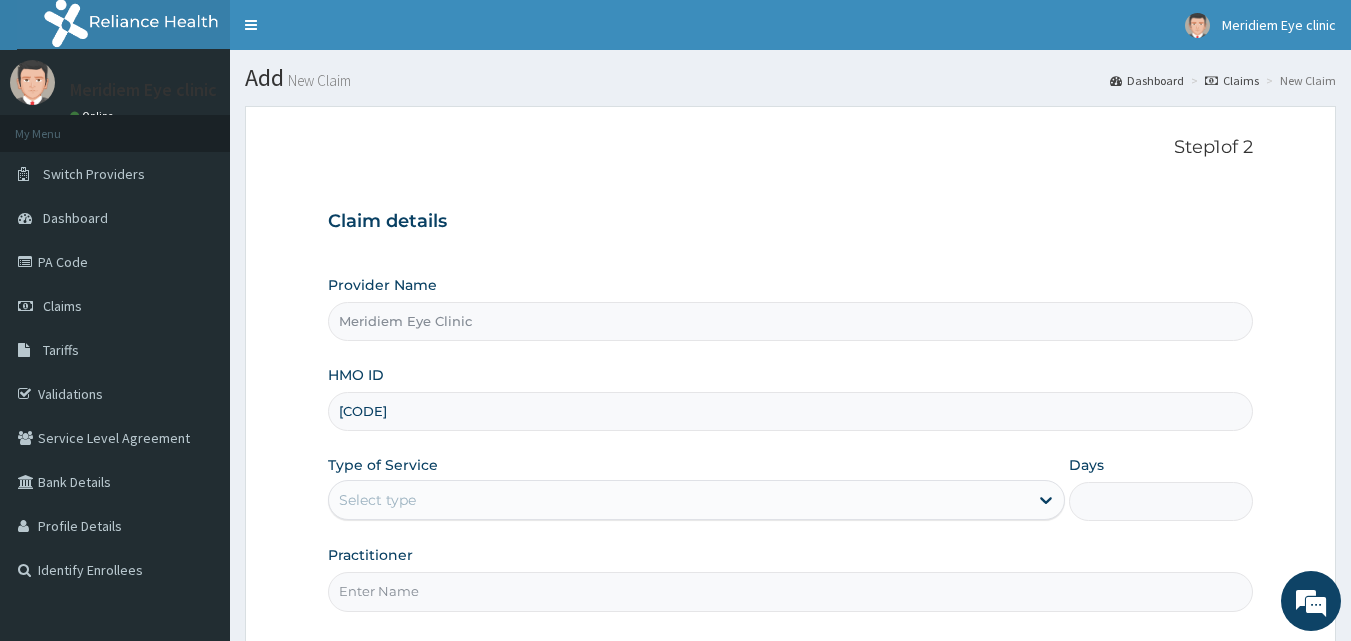 type on "SCS/10024/A" 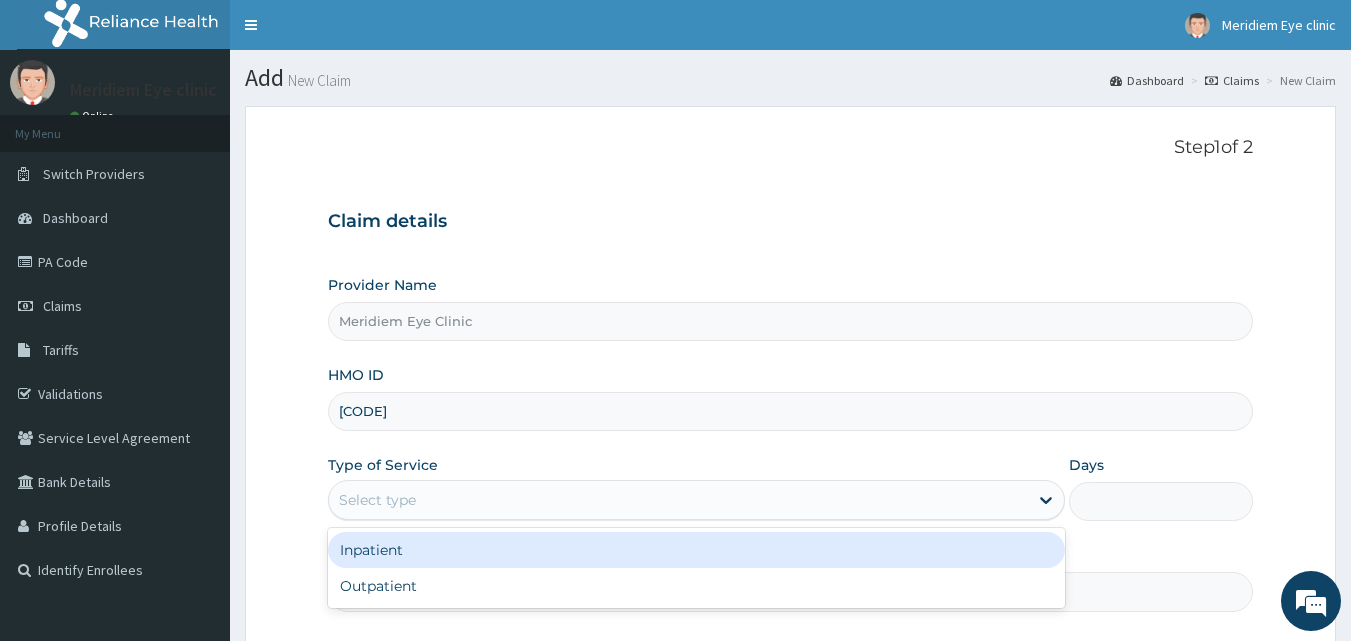 scroll, scrollTop: 0, scrollLeft: 0, axis: both 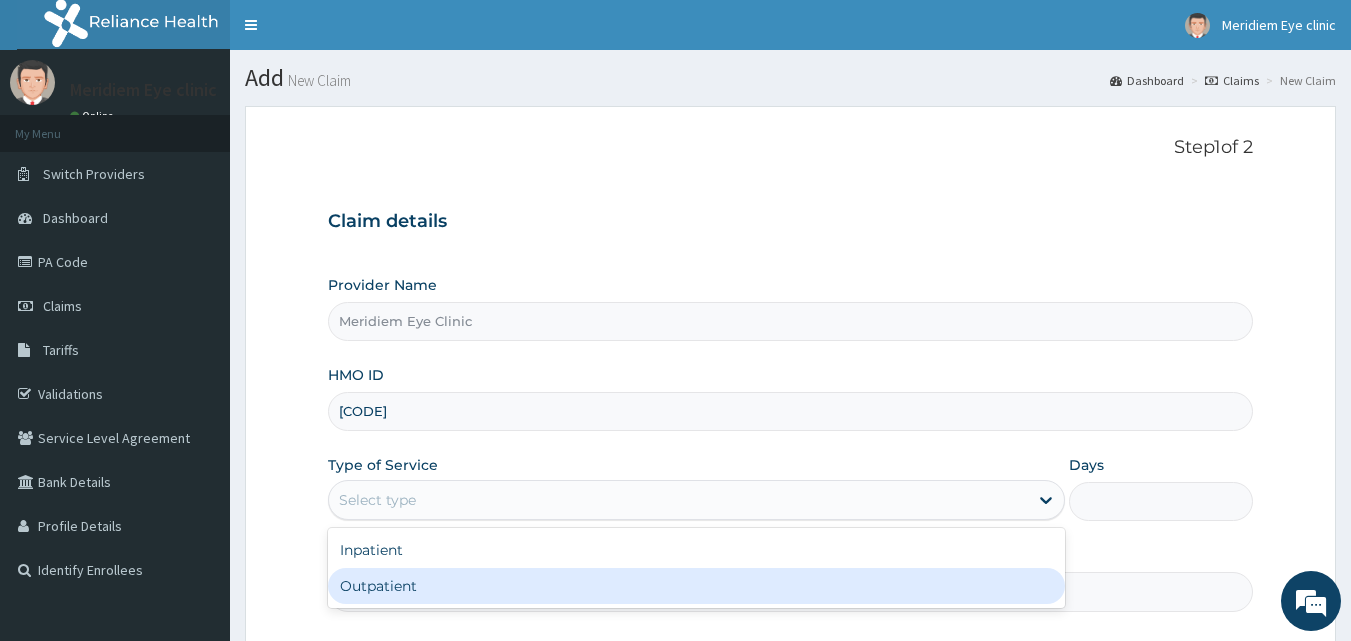 click on "Outpatient" at bounding box center [696, 586] 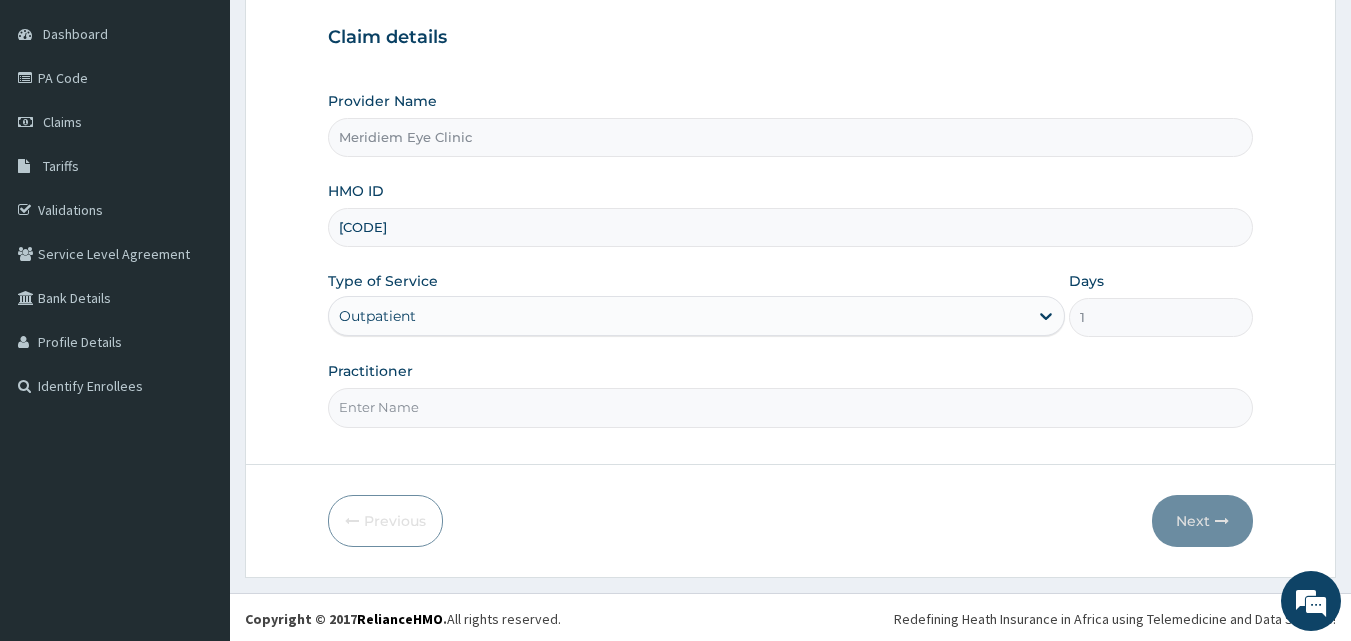 scroll, scrollTop: 187, scrollLeft: 0, axis: vertical 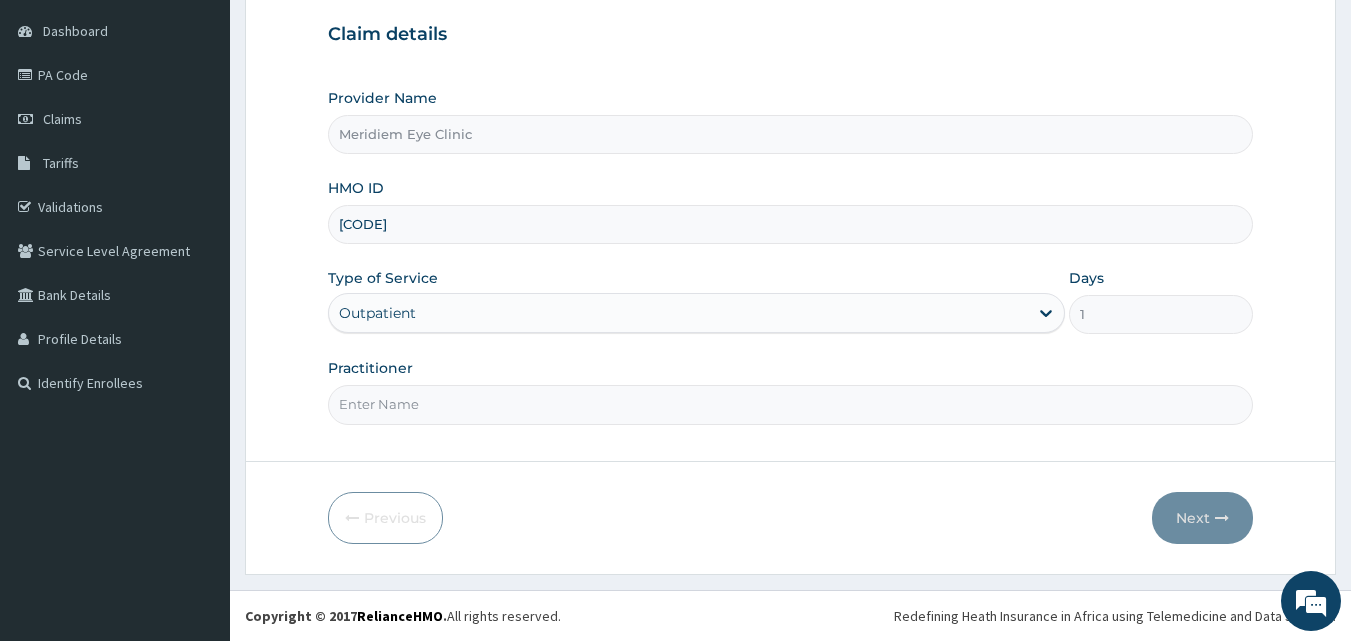 click on "Practitioner" at bounding box center [791, 404] 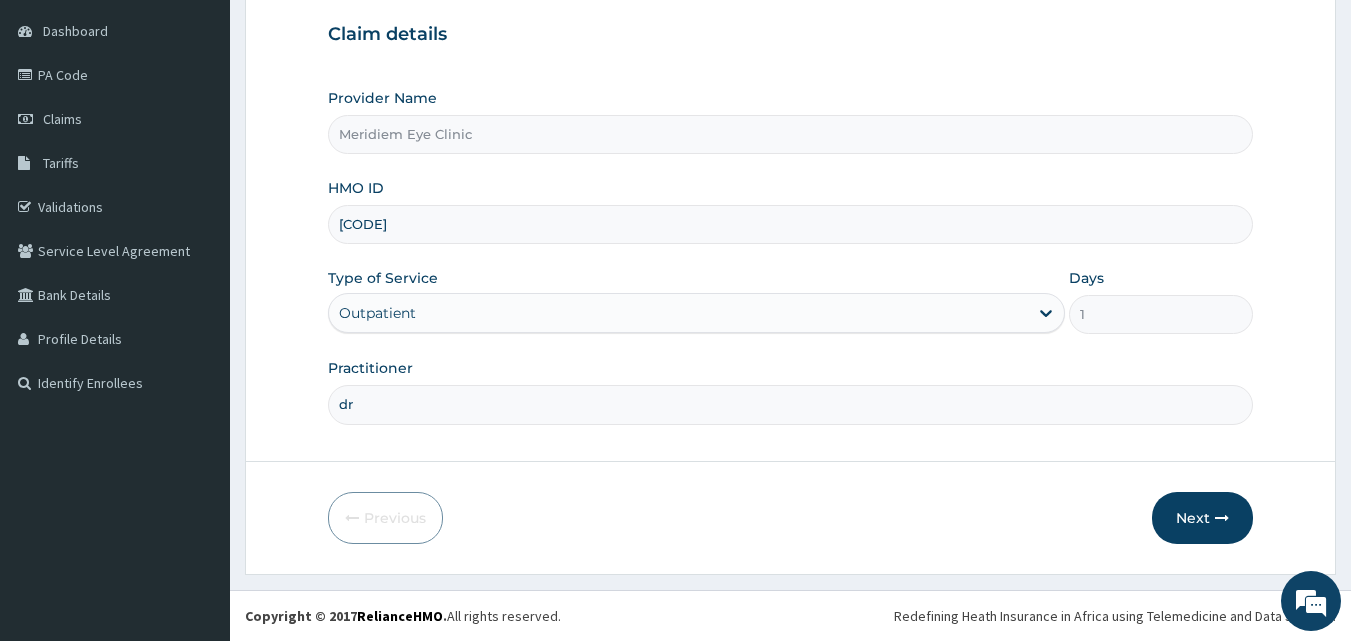 type on "d" 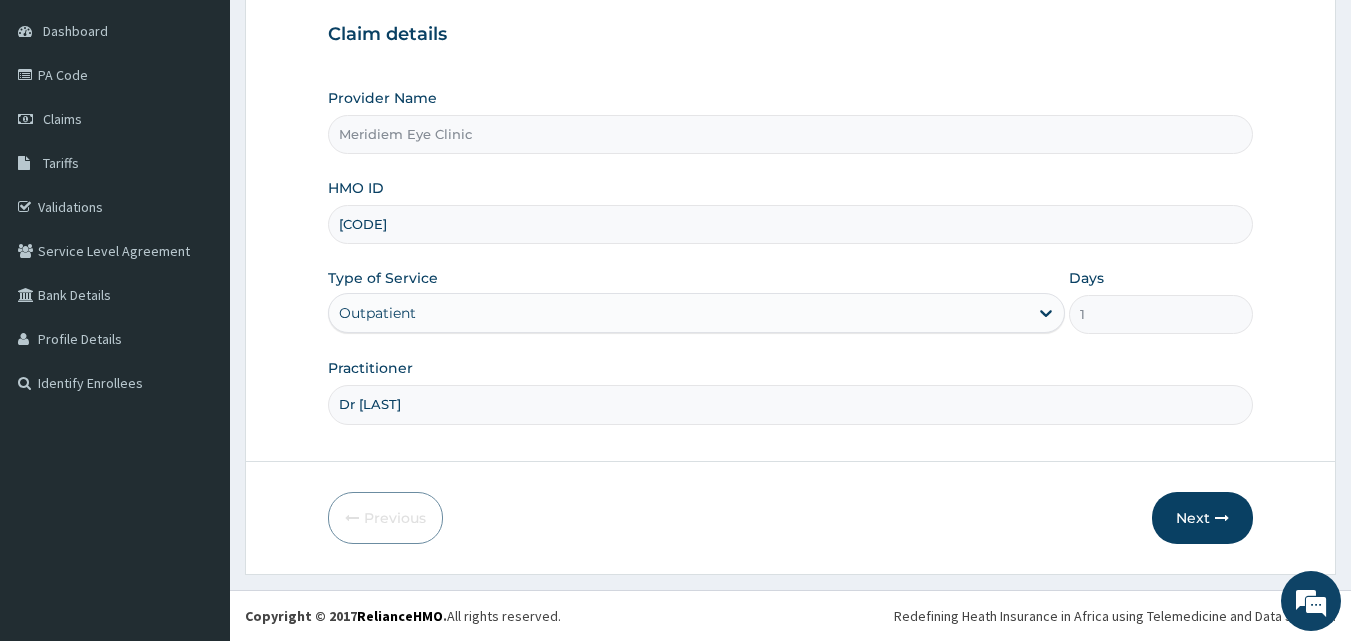 click on "Dr Okoye" at bounding box center (791, 404) 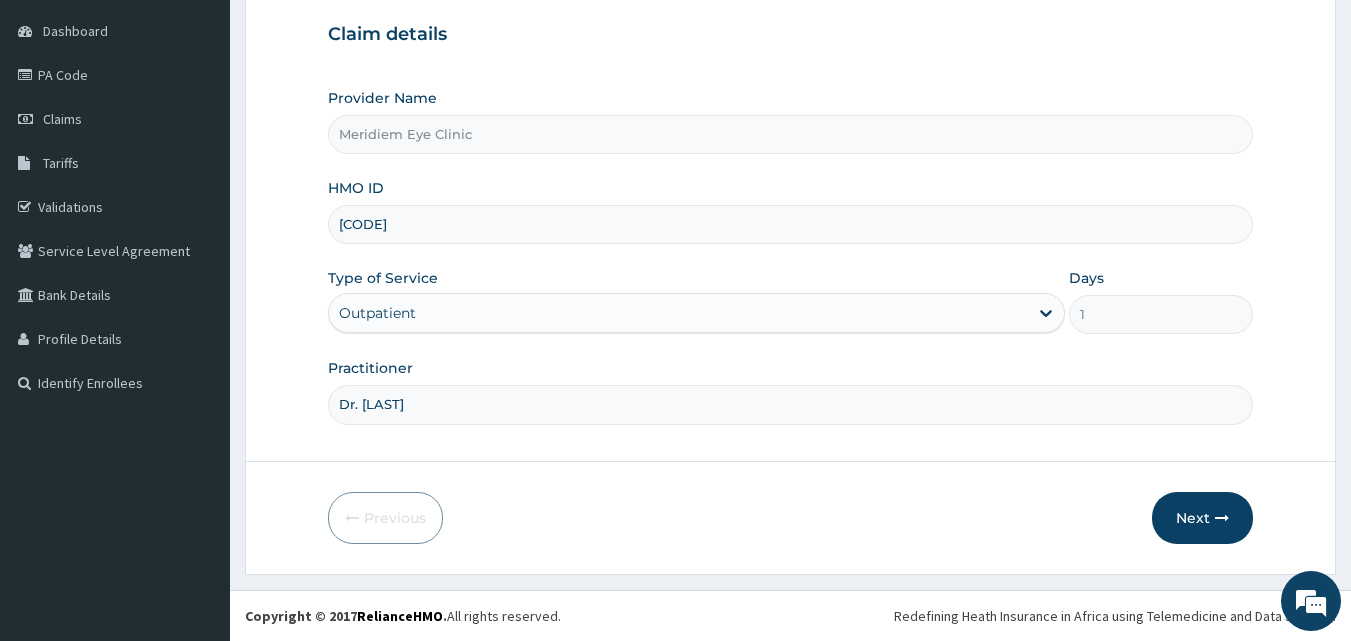 type on "Dr. Okoye" 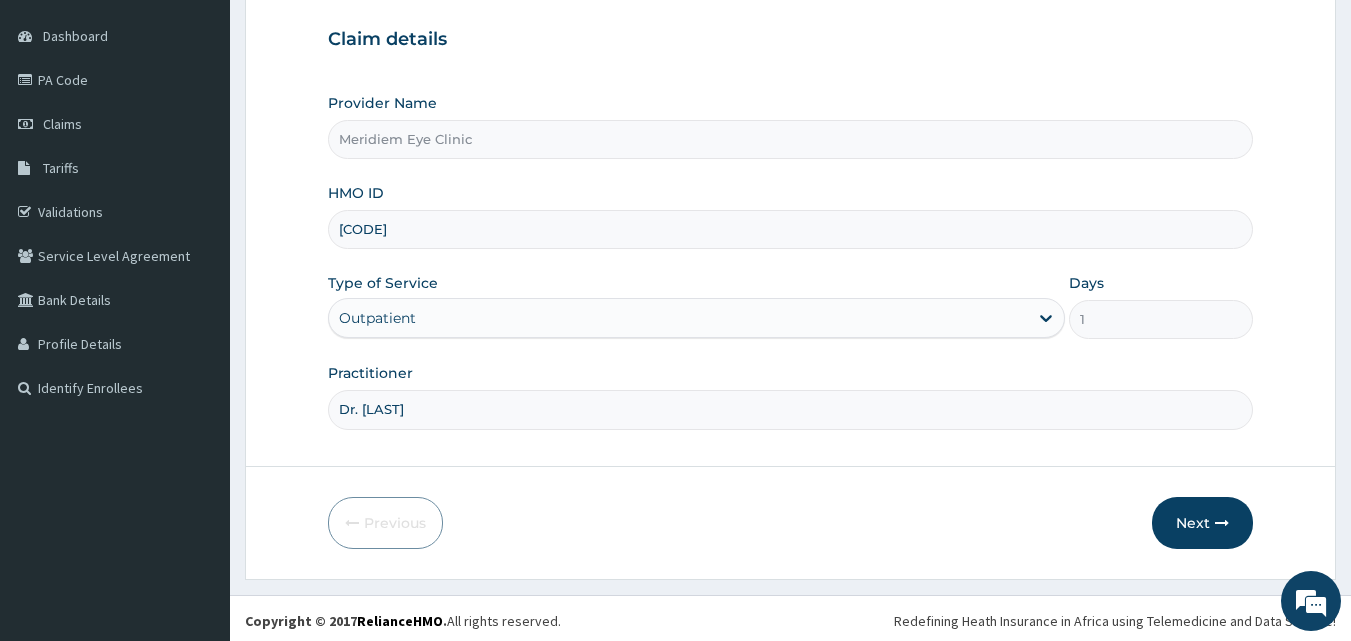 scroll, scrollTop: 187, scrollLeft: 0, axis: vertical 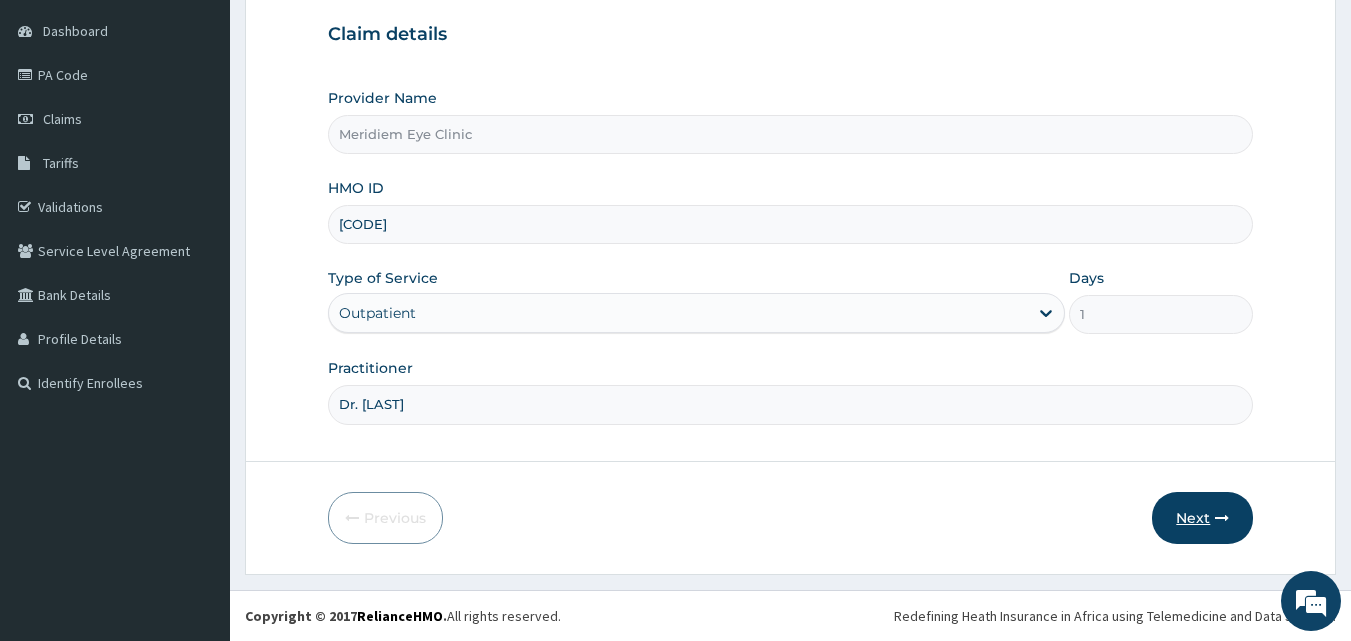 click on "Next" at bounding box center (1202, 518) 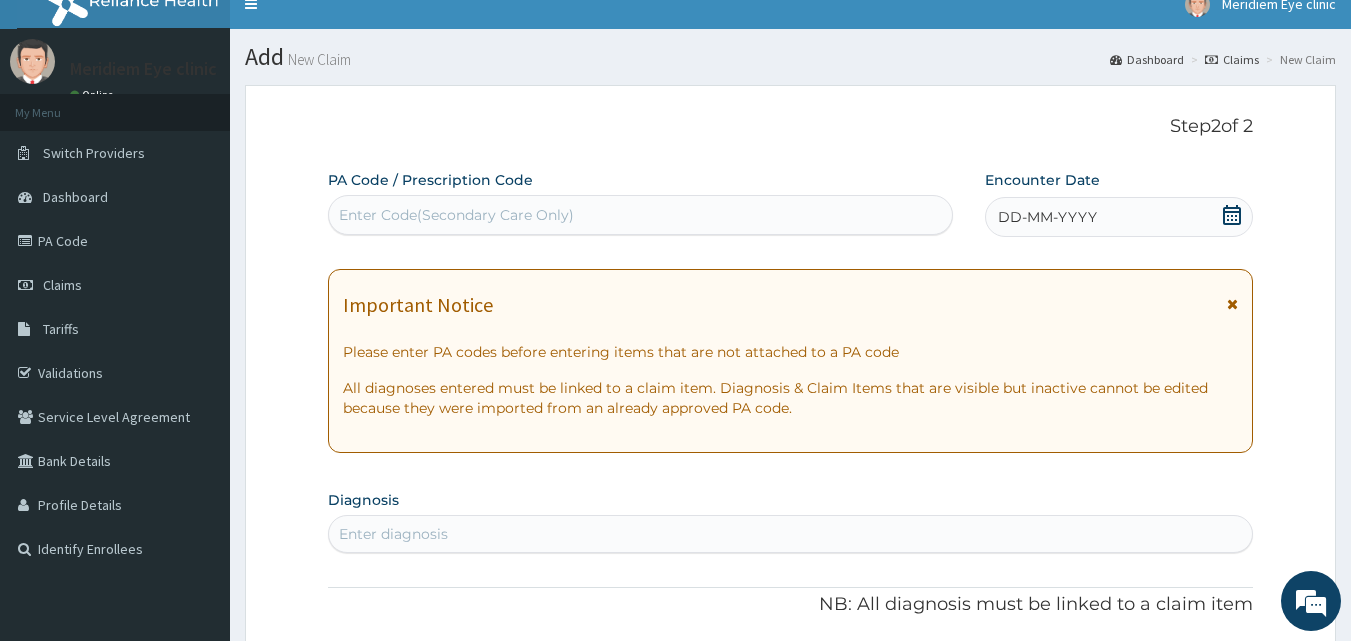 scroll, scrollTop: 9, scrollLeft: 0, axis: vertical 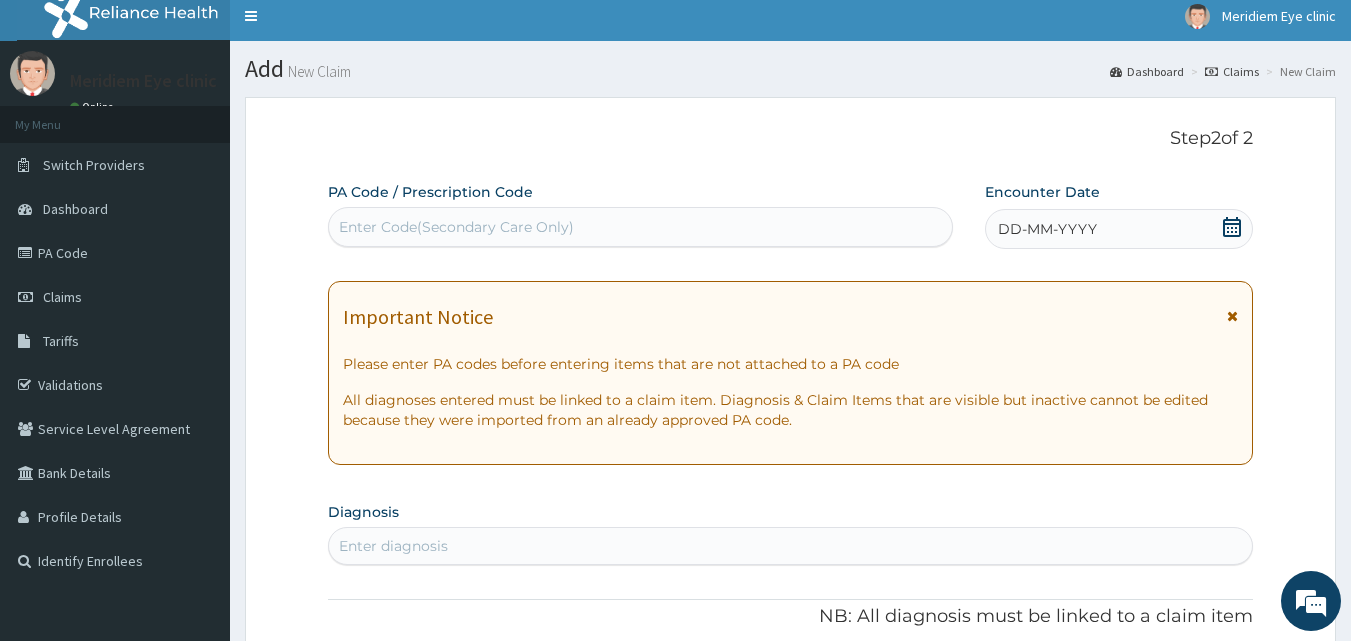 click on "Enter Code(Secondary Care Only)" at bounding box center (641, 227) 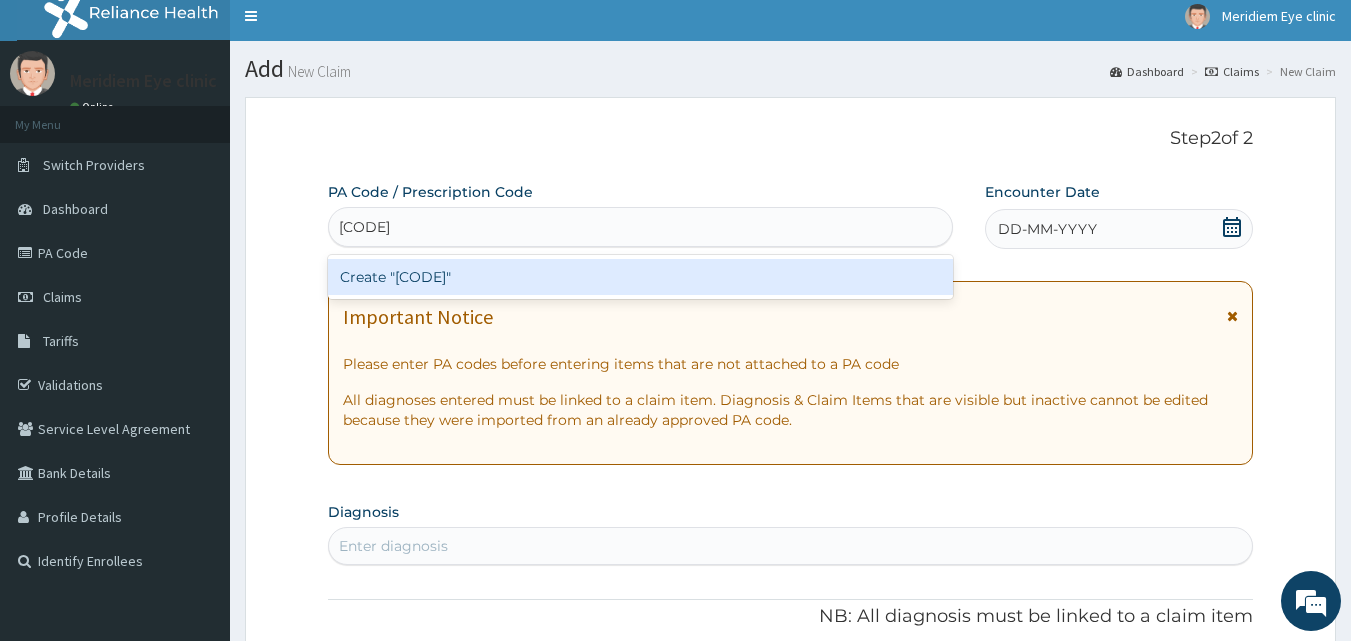type on "PA/C30C5D" 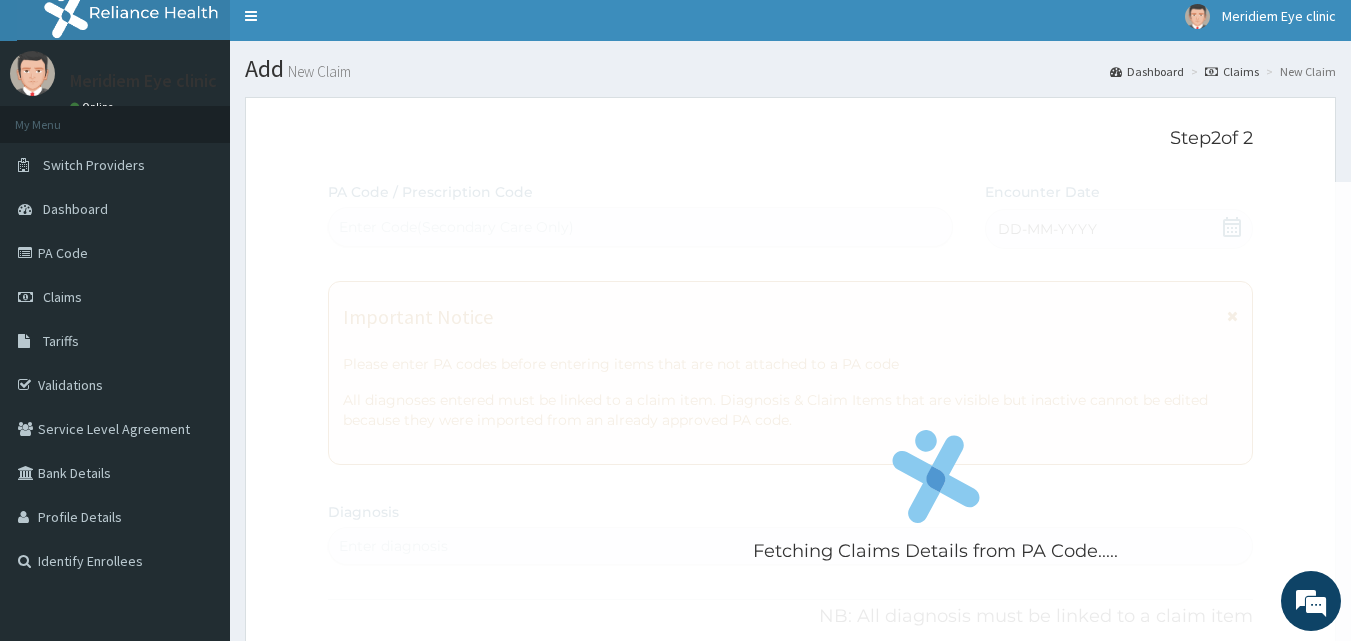 click on "Step  2  of 2" at bounding box center (791, 139) 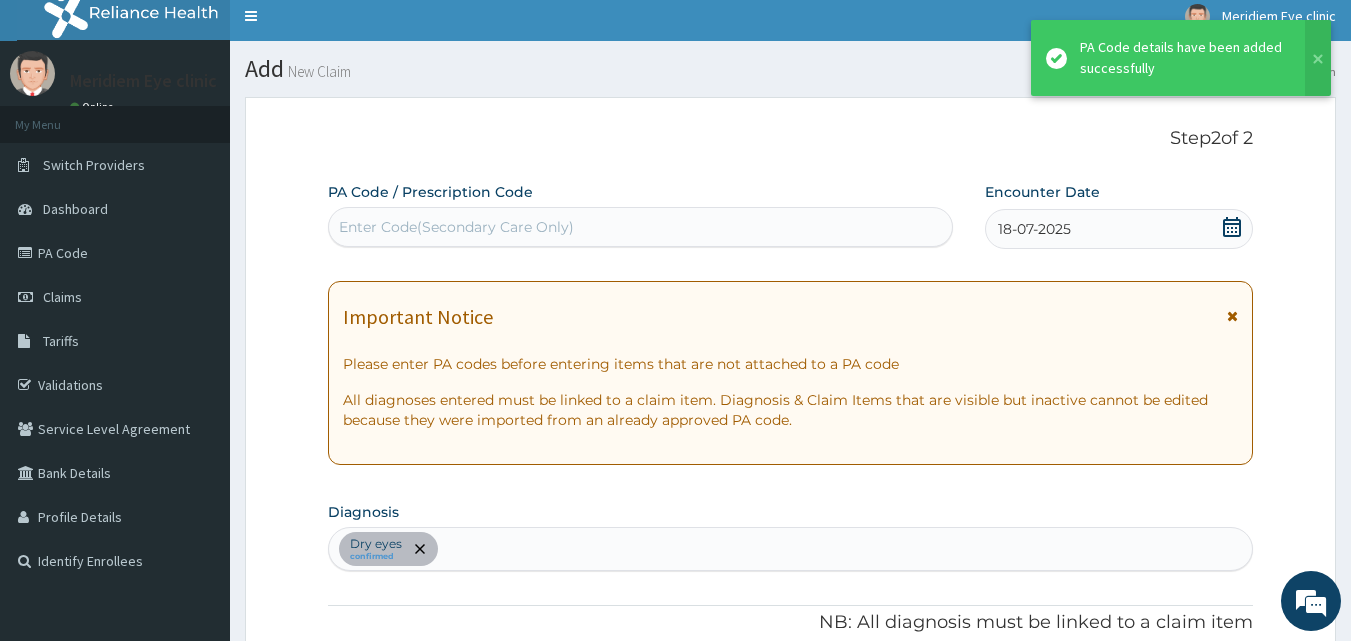 scroll, scrollTop: 719, scrollLeft: 0, axis: vertical 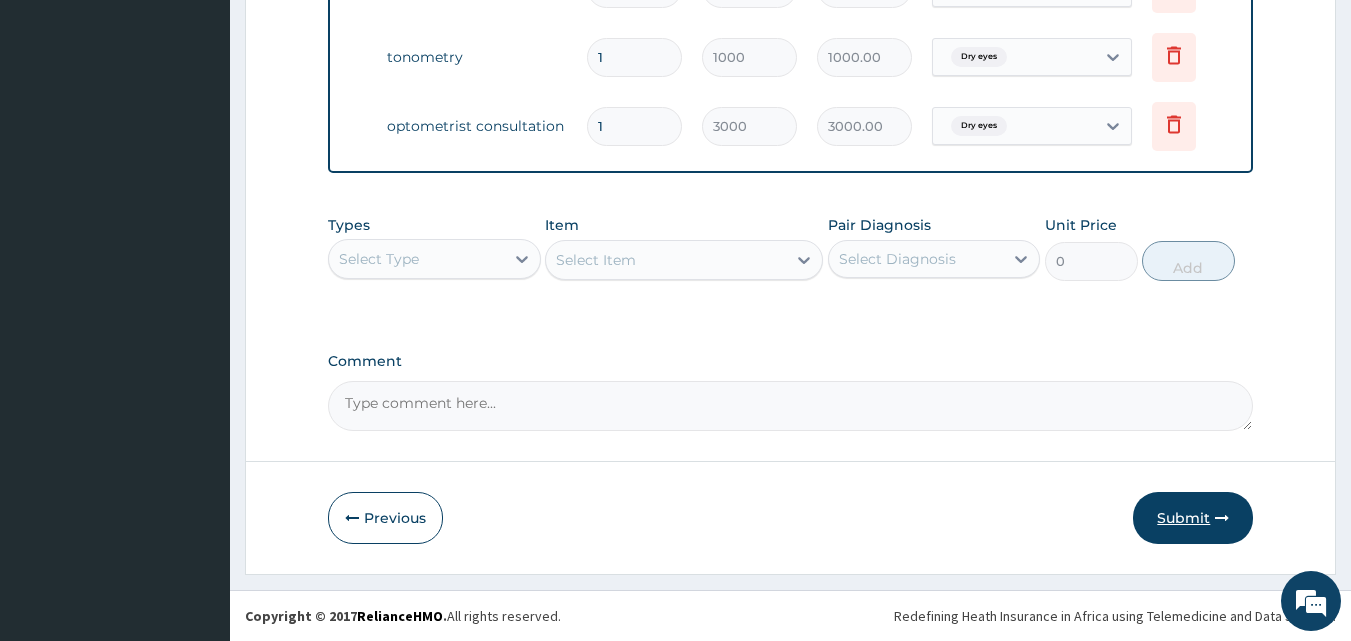 click on "Submit" at bounding box center (1193, 518) 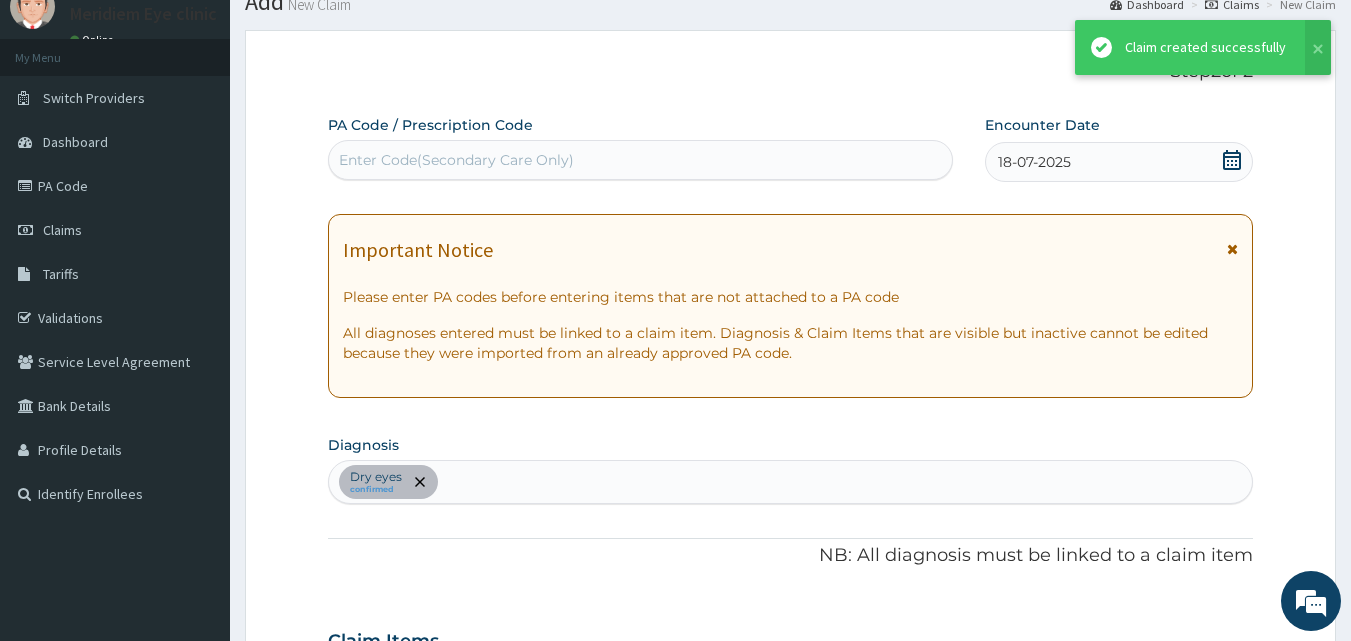 scroll, scrollTop: 928, scrollLeft: 0, axis: vertical 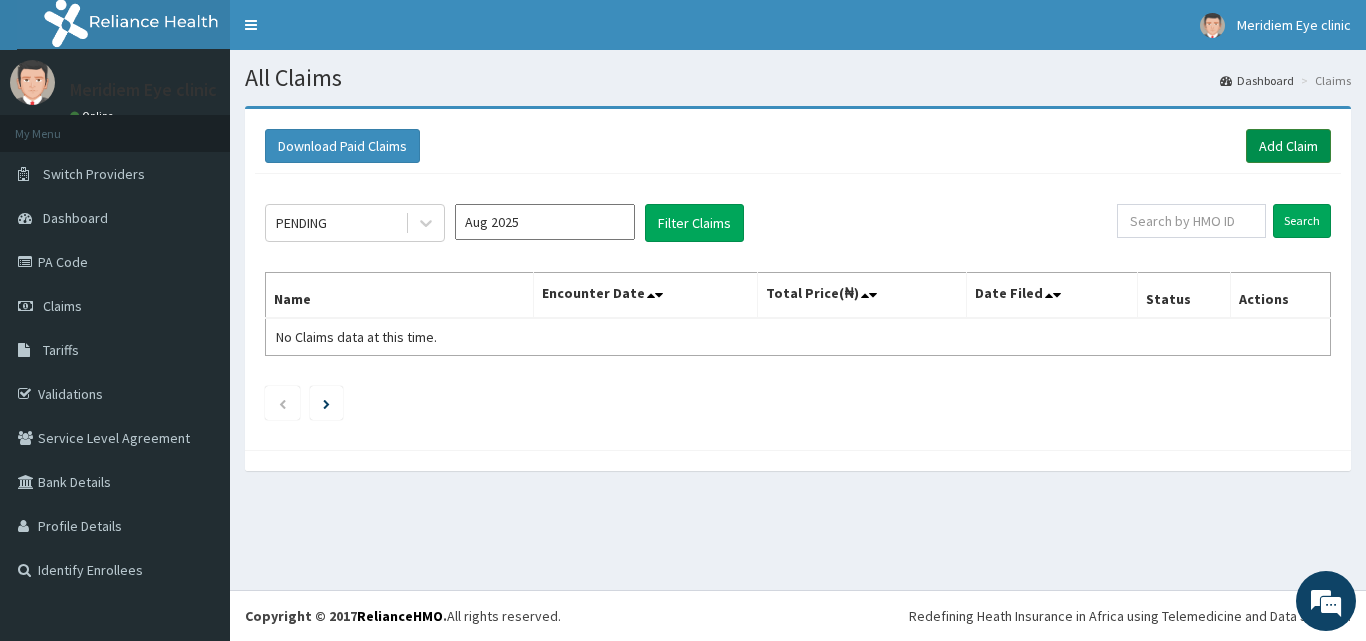 click on "Add Claim" at bounding box center (1288, 146) 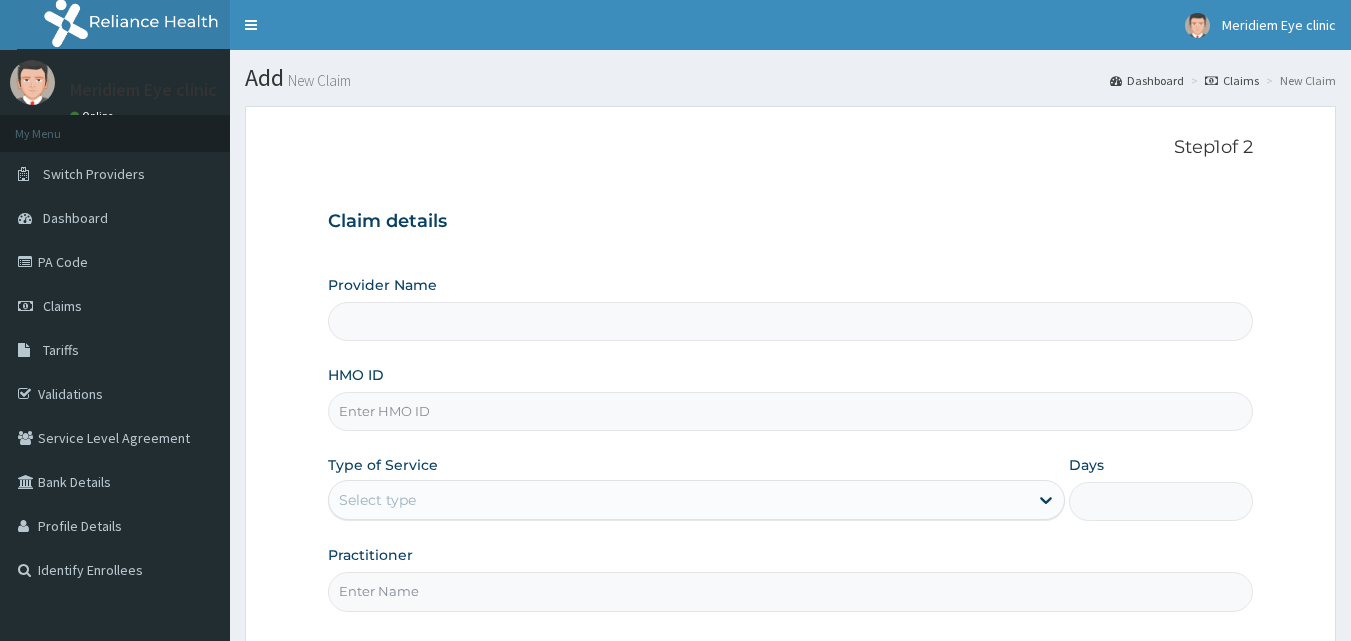 scroll, scrollTop: 0, scrollLeft: 0, axis: both 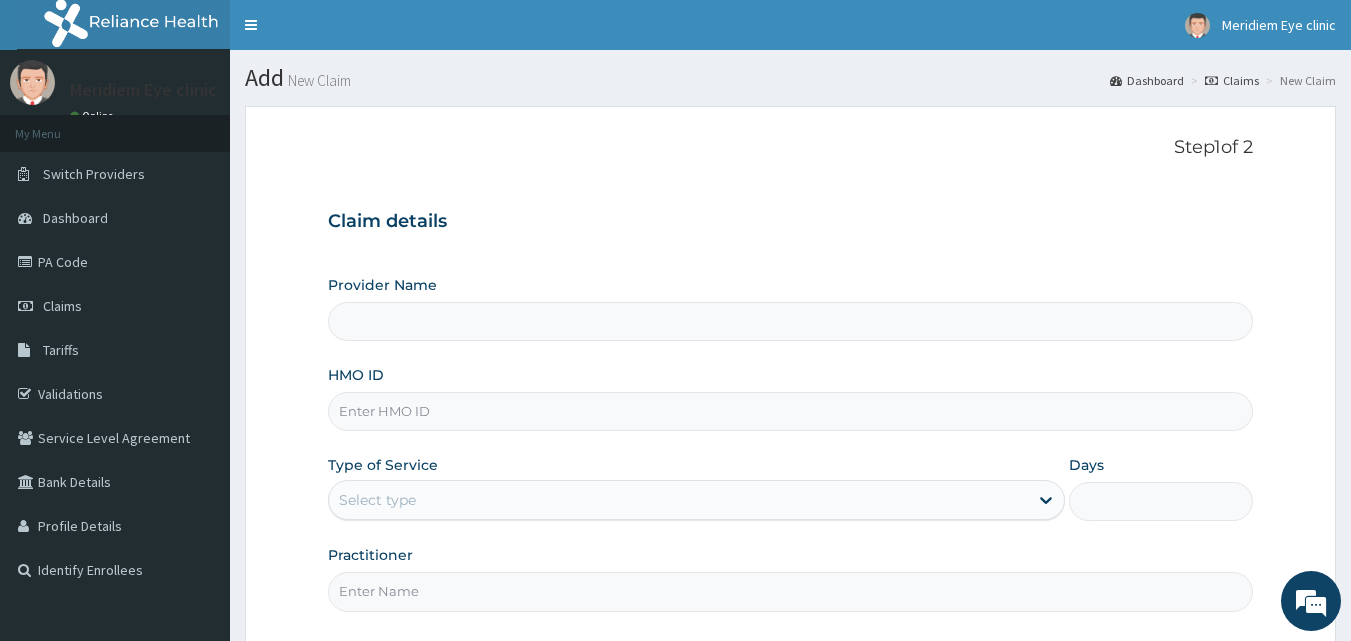 type on "Meridiem Eye Clinic" 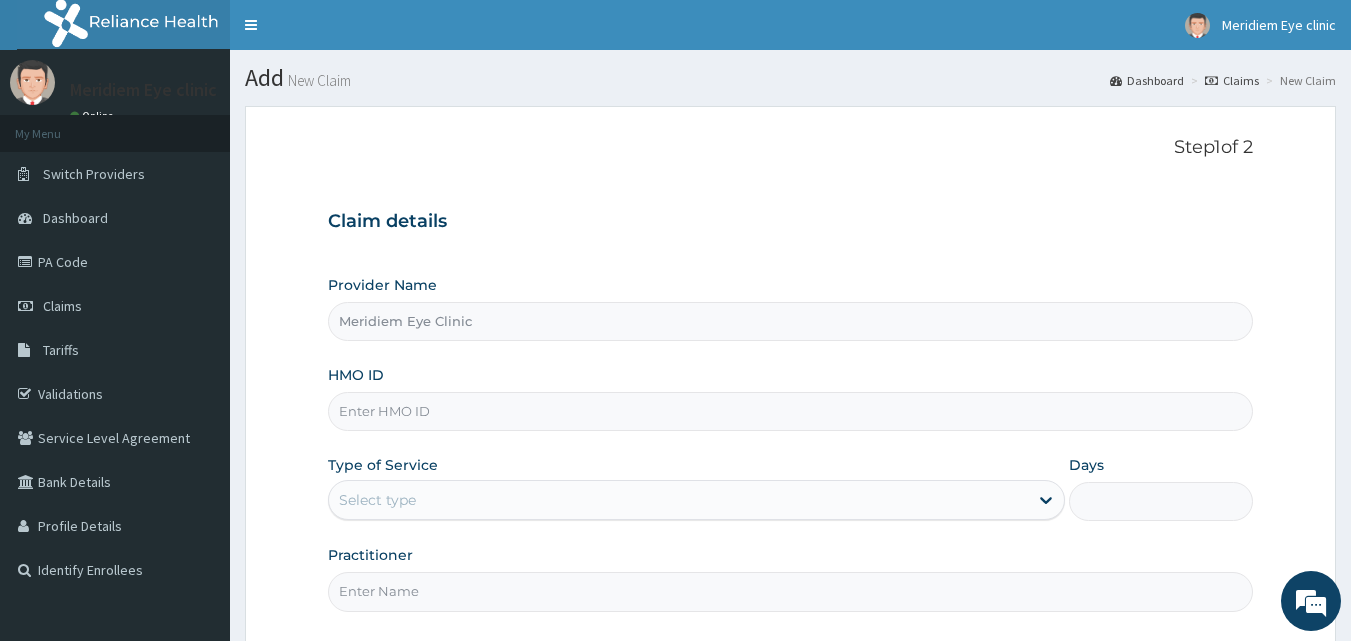 scroll, scrollTop: 0, scrollLeft: 0, axis: both 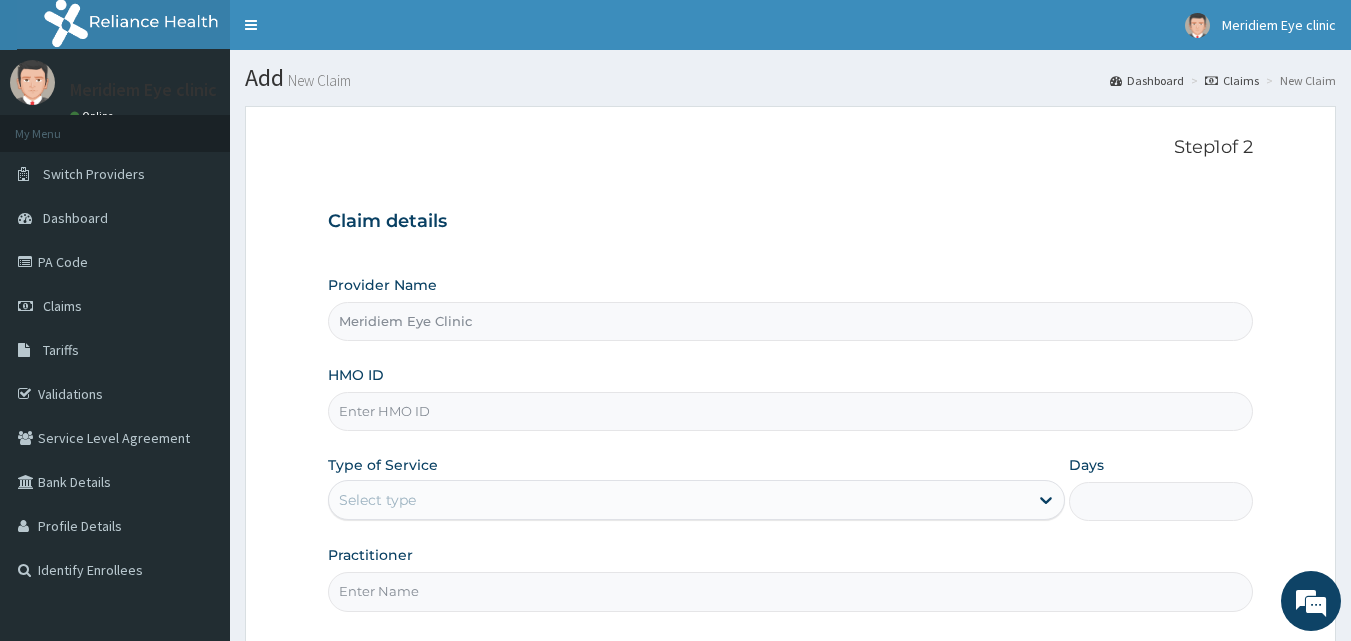 click on "HMO ID" at bounding box center [791, 411] 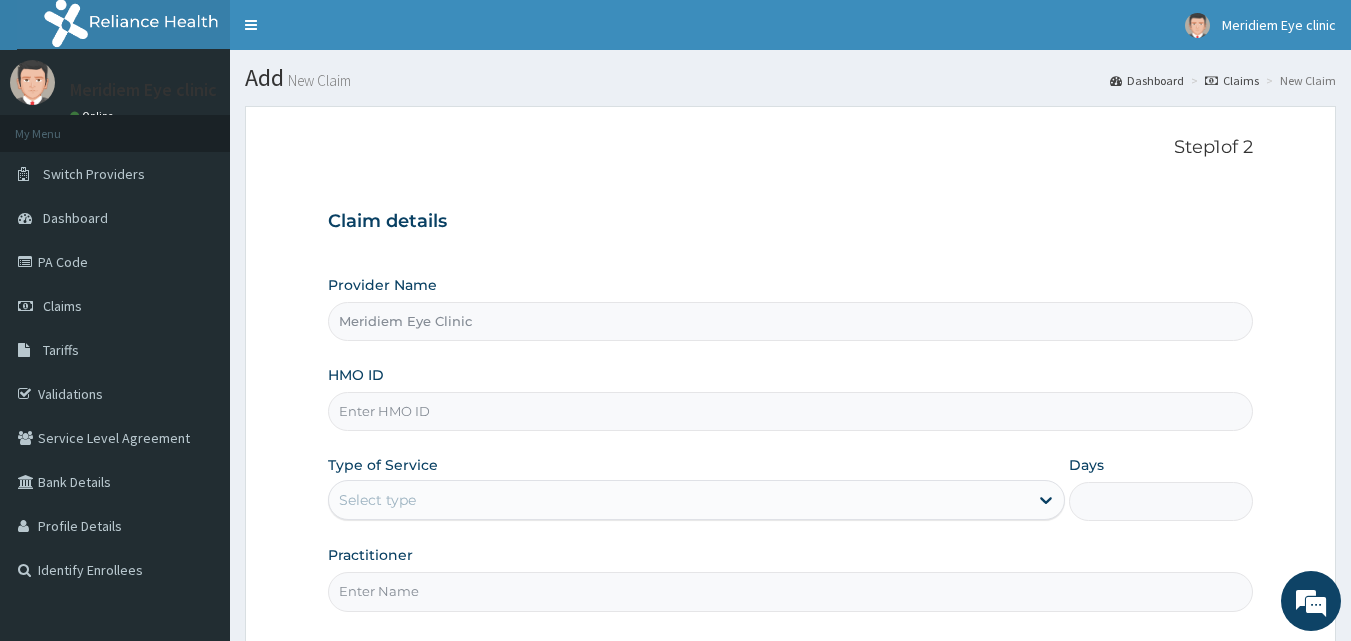 paste on "IOD/10091/E" 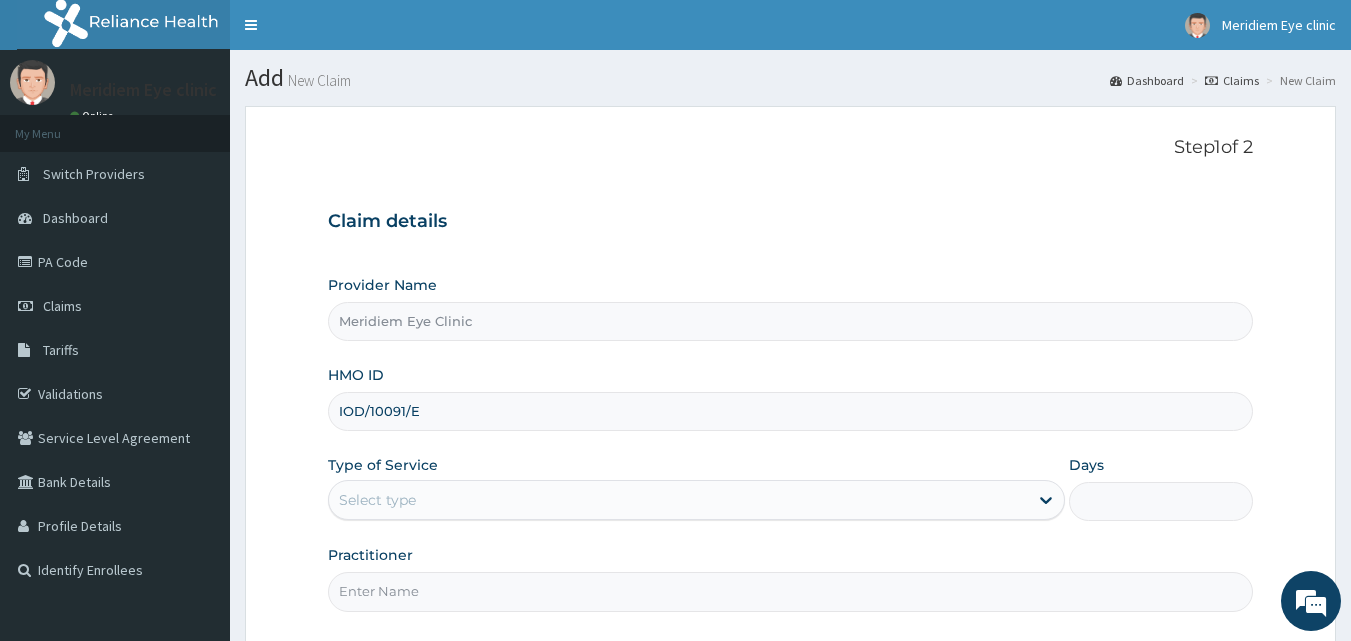 type on "IOD/10091/E" 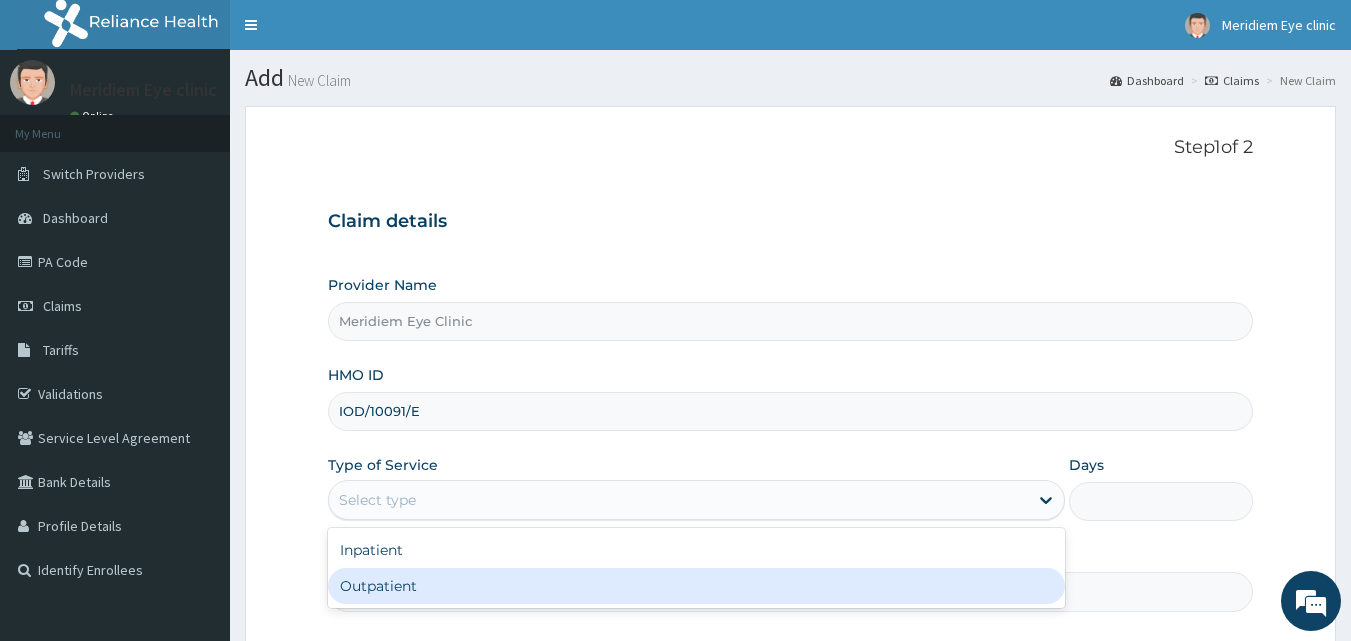 click on "Outpatient" at bounding box center (696, 586) 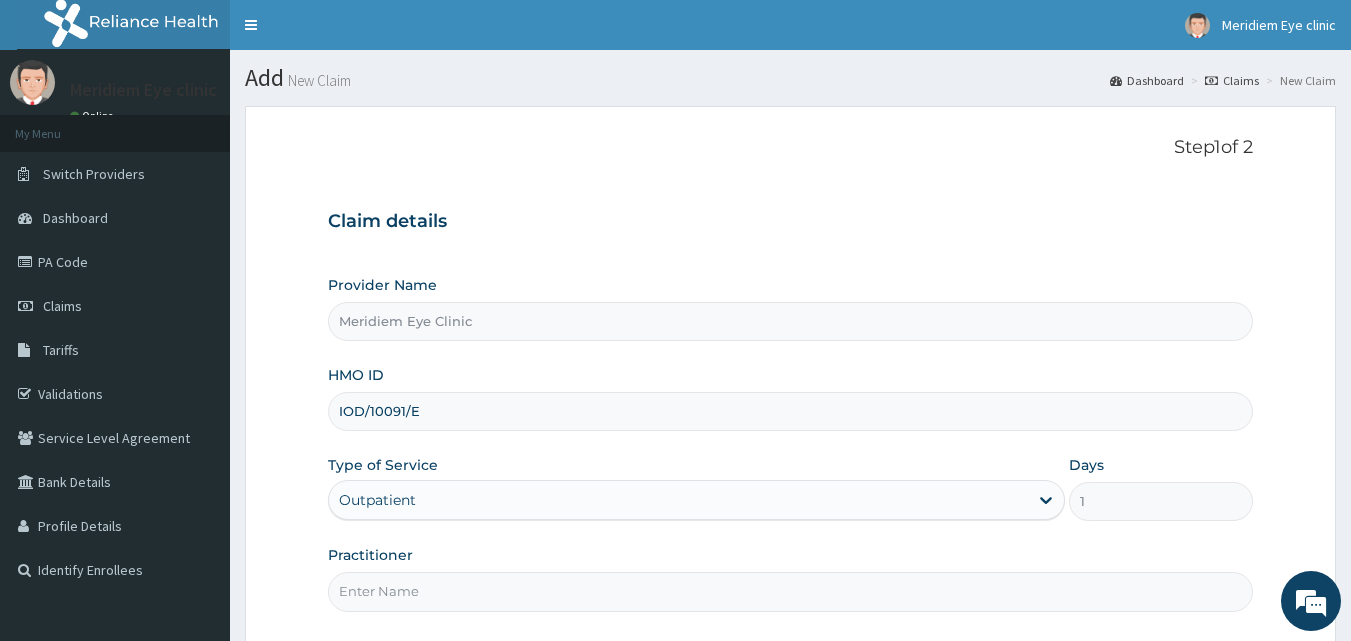 click on "Practitioner" at bounding box center (791, 591) 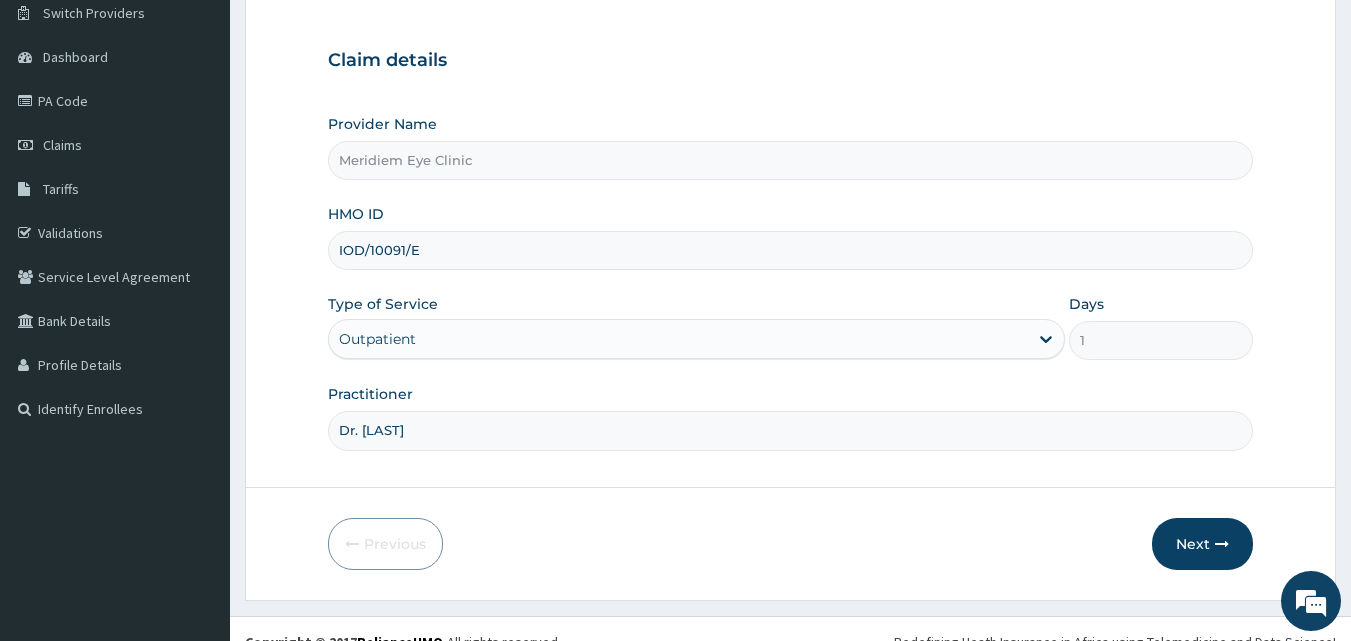 scroll, scrollTop: 162, scrollLeft: 0, axis: vertical 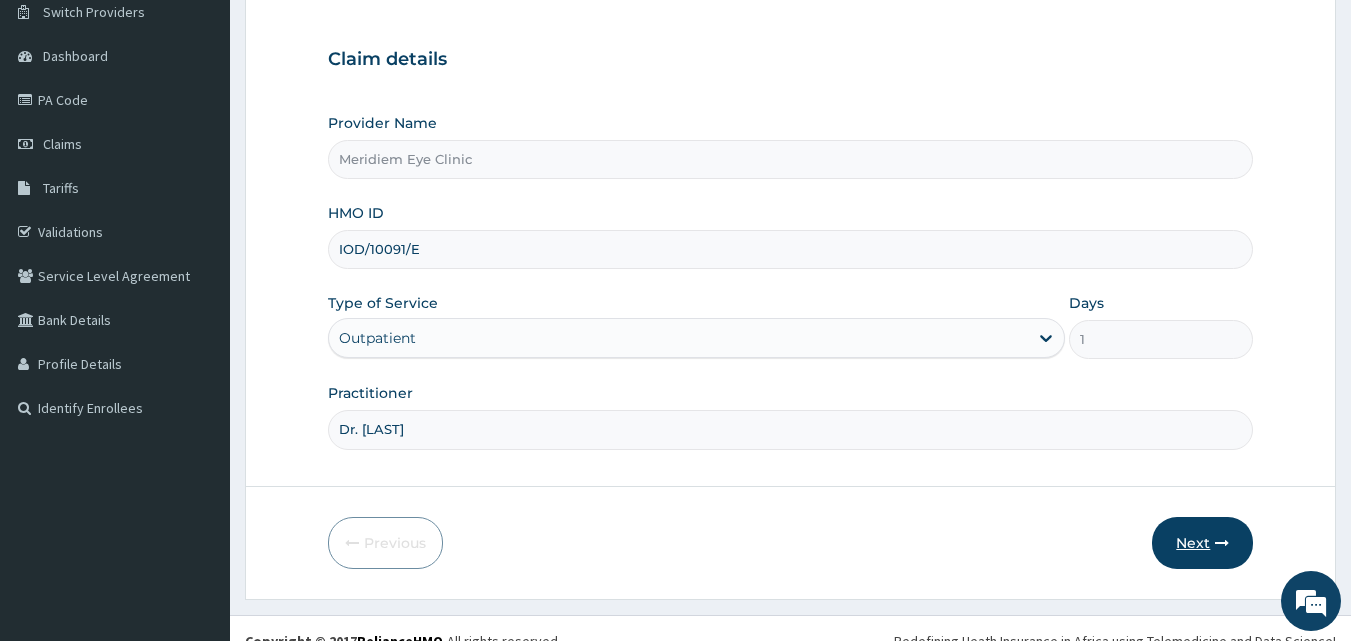 type on "Dr. [LAST]" 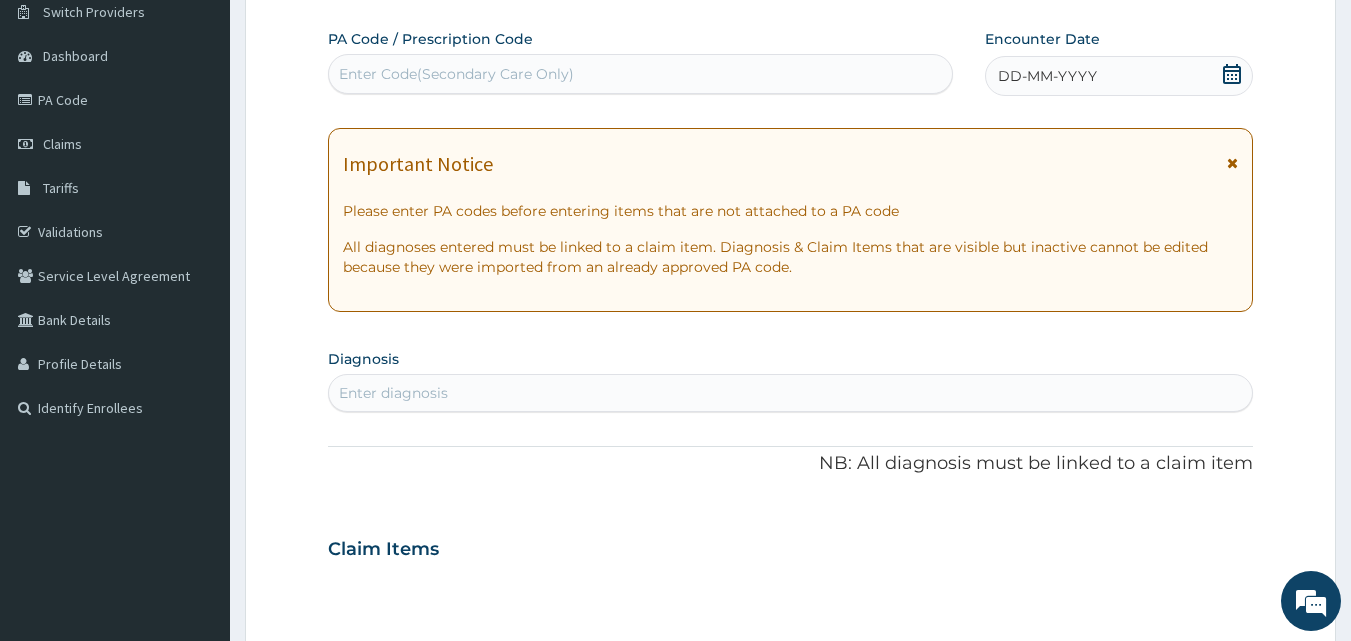 click on "Enter Code(Secondary Care Only)" at bounding box center [641, 74] 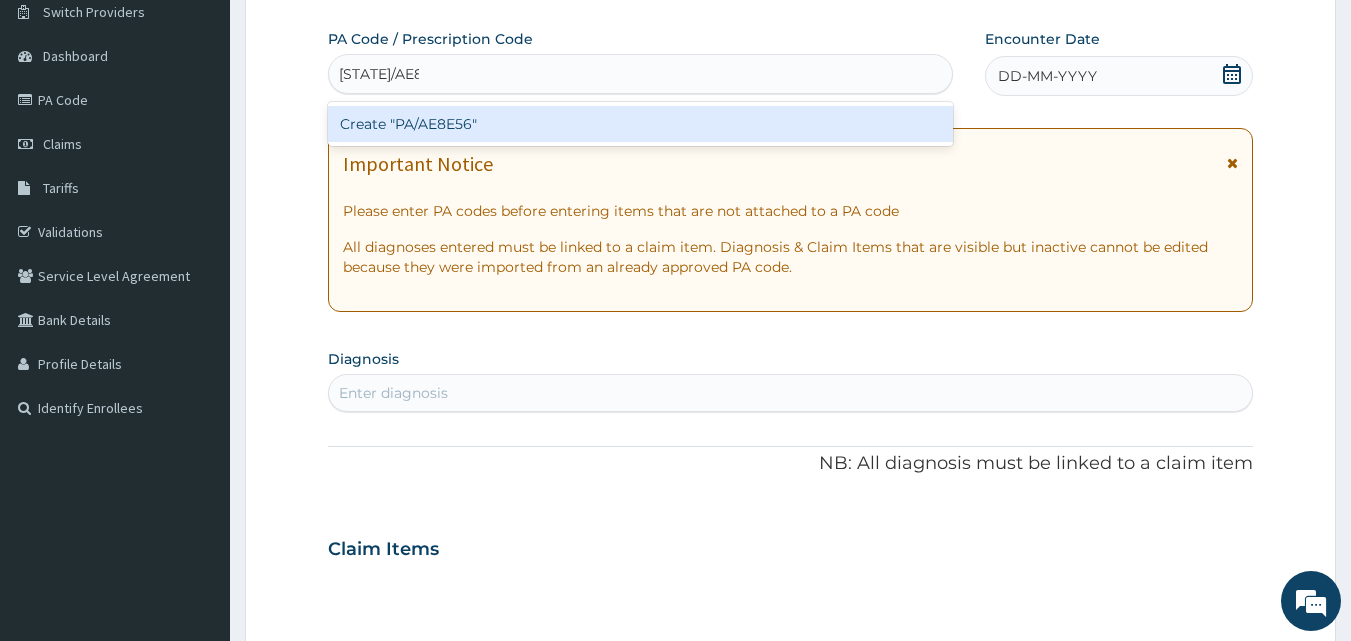 type on "PA/AE8E56" 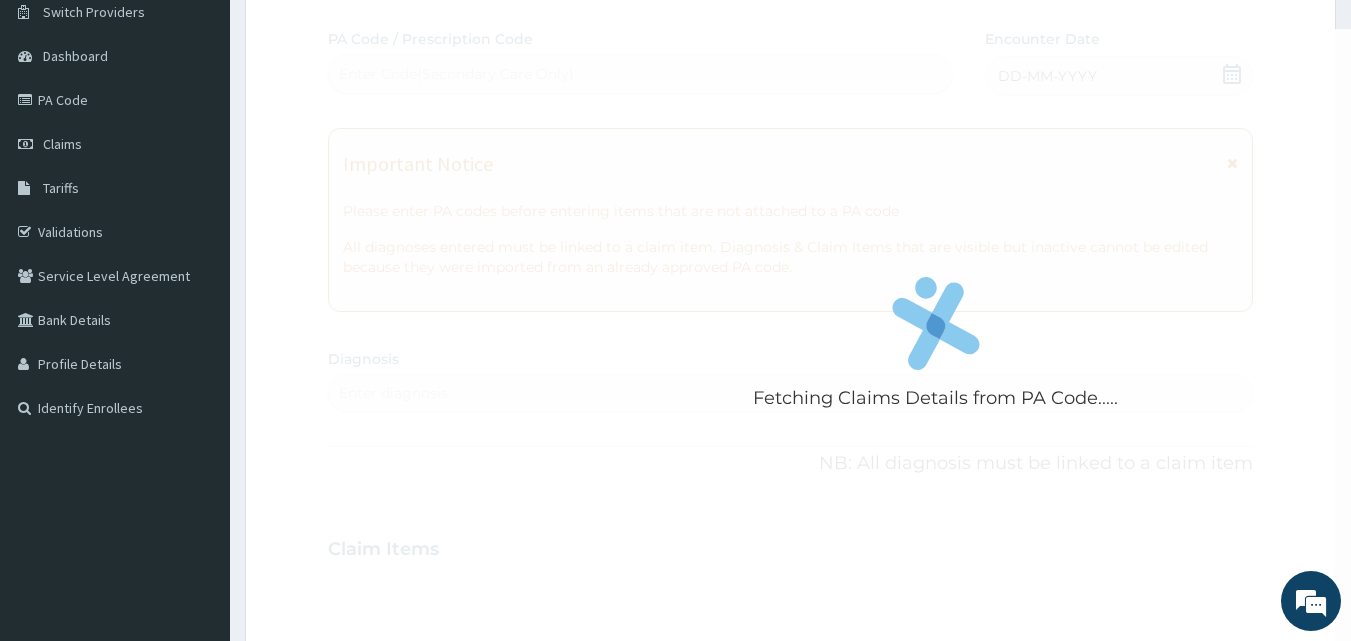 click on "Step  2  of 2 Fetching Claims Details from PA Code..... PA Code / Prescription Code Enter Code(Secondary Care Only) Encounter Date DD-MM-YYYY Important Notice Please enter PA codes before entering items that are not attached to a PA code   All diagnoses entered must be linked to a claim item. Diagnosis & Claim Items that are visible but inactive cannot be edited because they were imported from an already approved PA code. Diagnosis Enter diagnosis NB: All diagnosis must be linked to a claim item Claim Items No claim item Types Select Type Item Select Item Pair Diagnosis Select Diagnosis Unit Price 0 Add Comment     Previous   Submit" at bounding box center [790, 576] 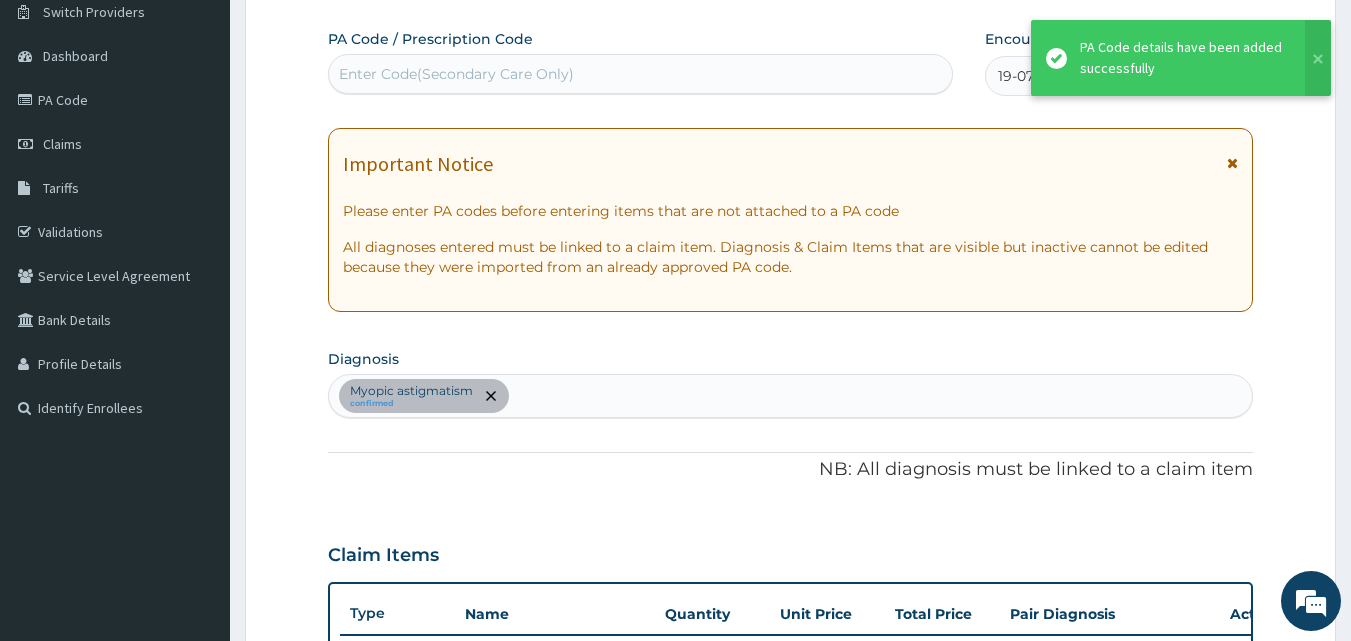 scroll, scrollTop: 719, scrollLeft: 0, axis: vertical 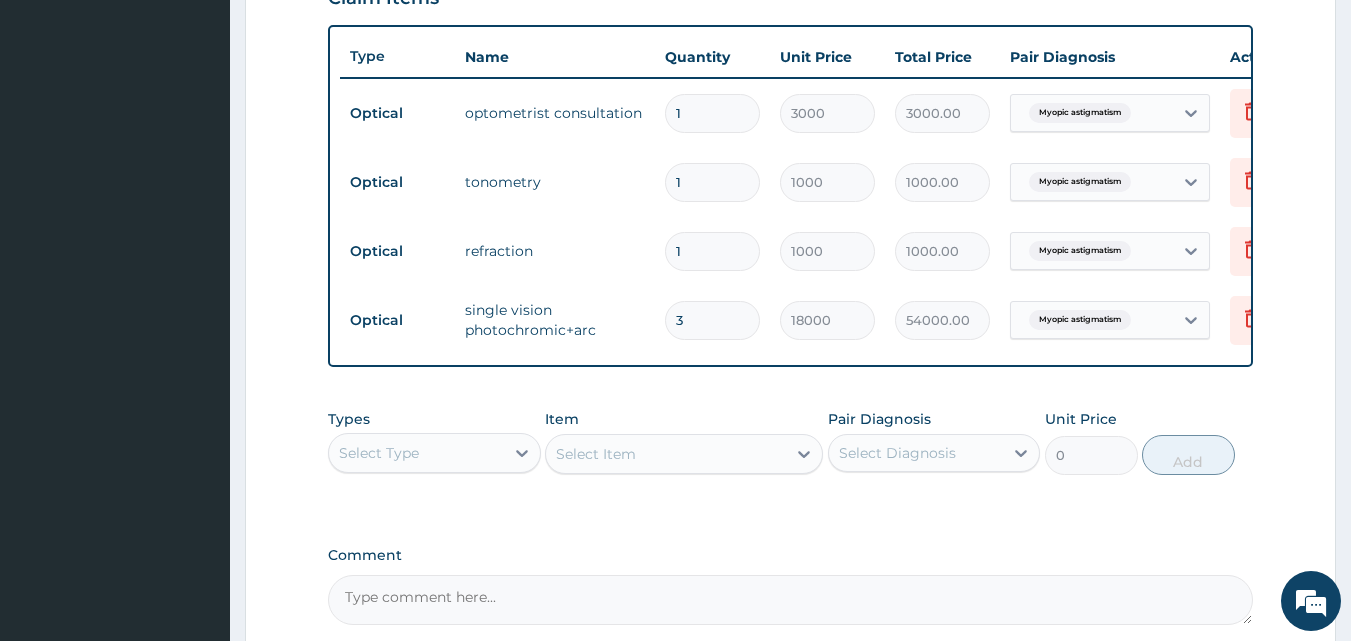 type on "2" 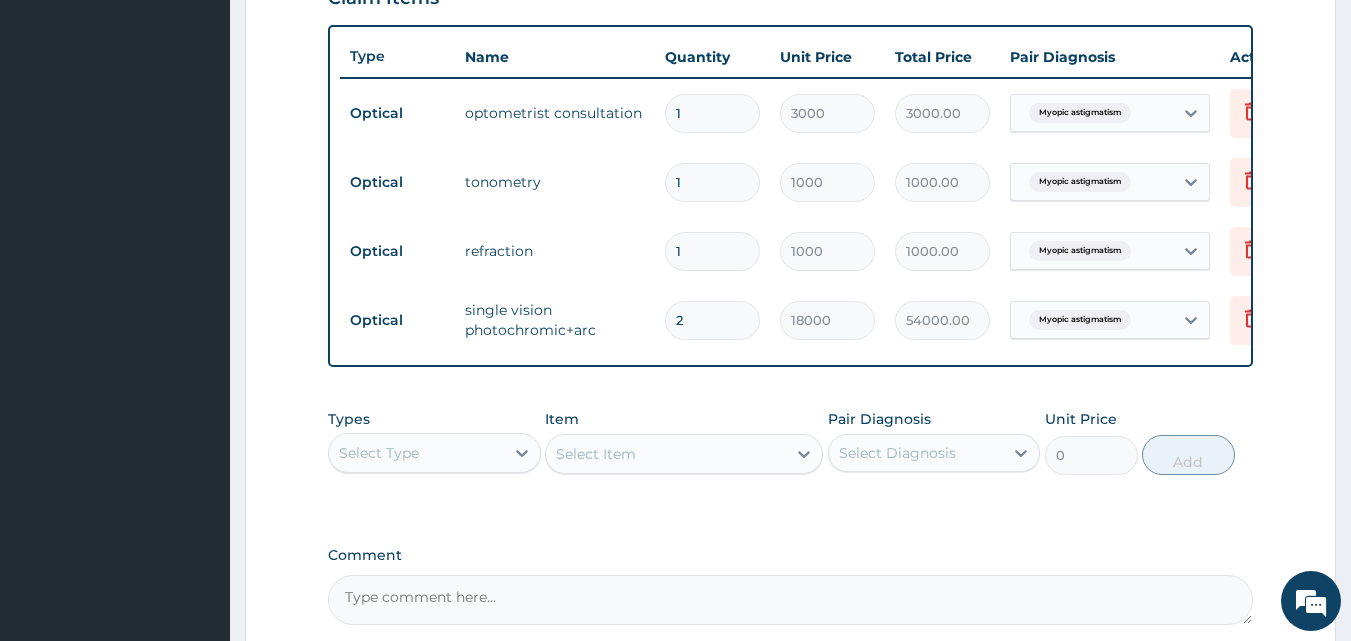 type on "36000.00" 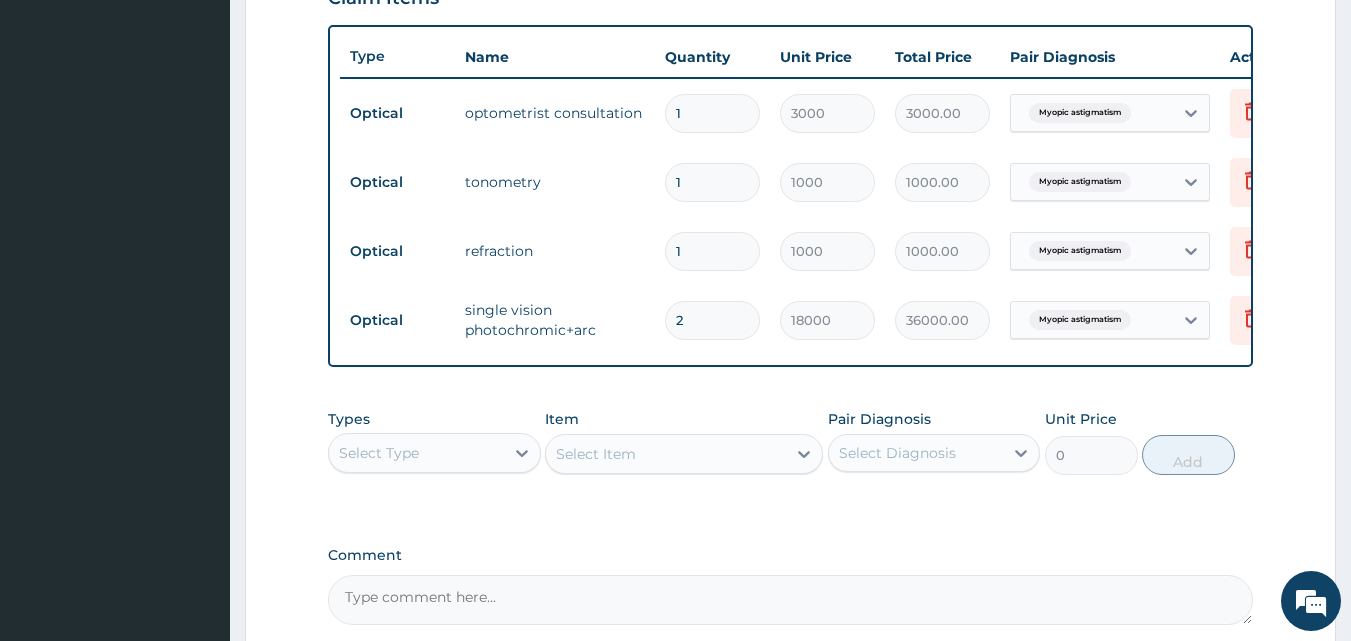 type on "3" 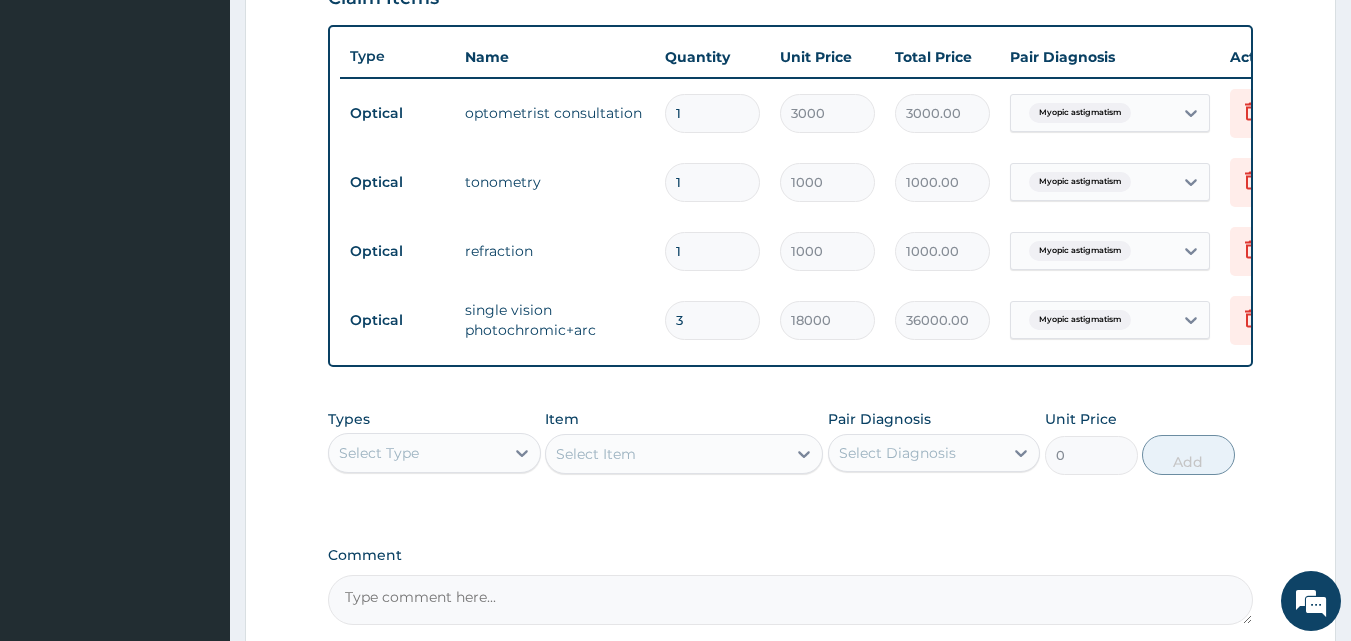 type on "54000.00" 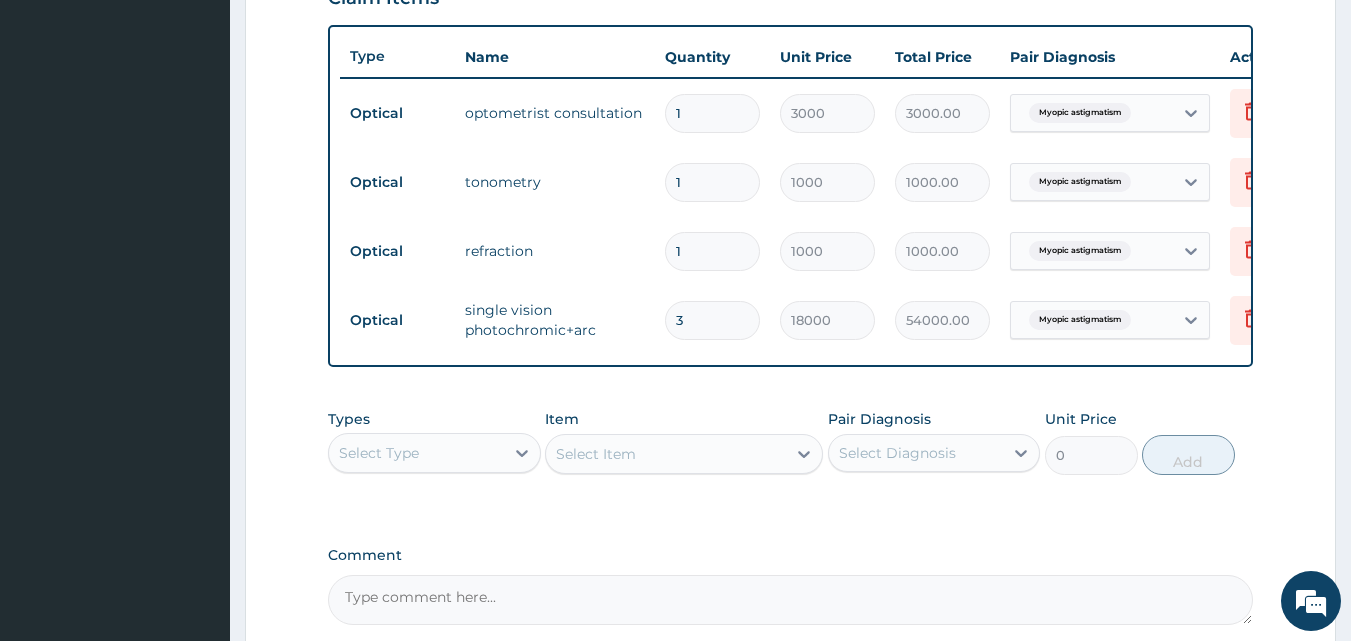 type on "2" 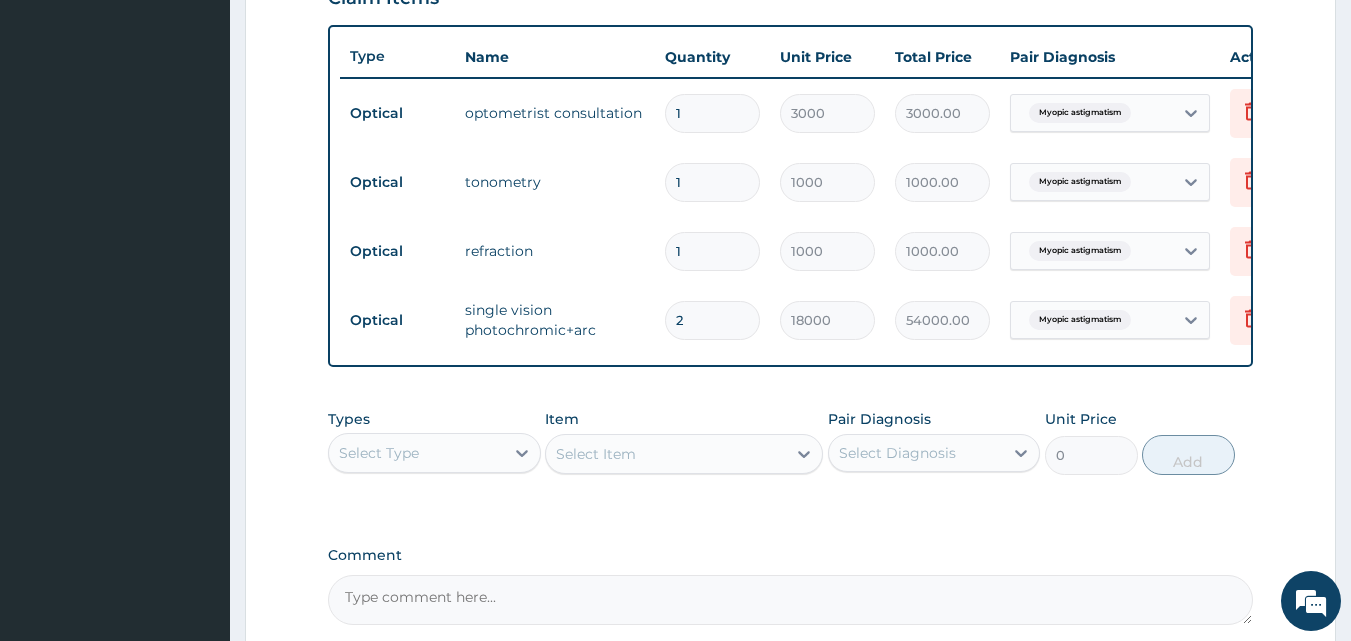 type on "36000.00" 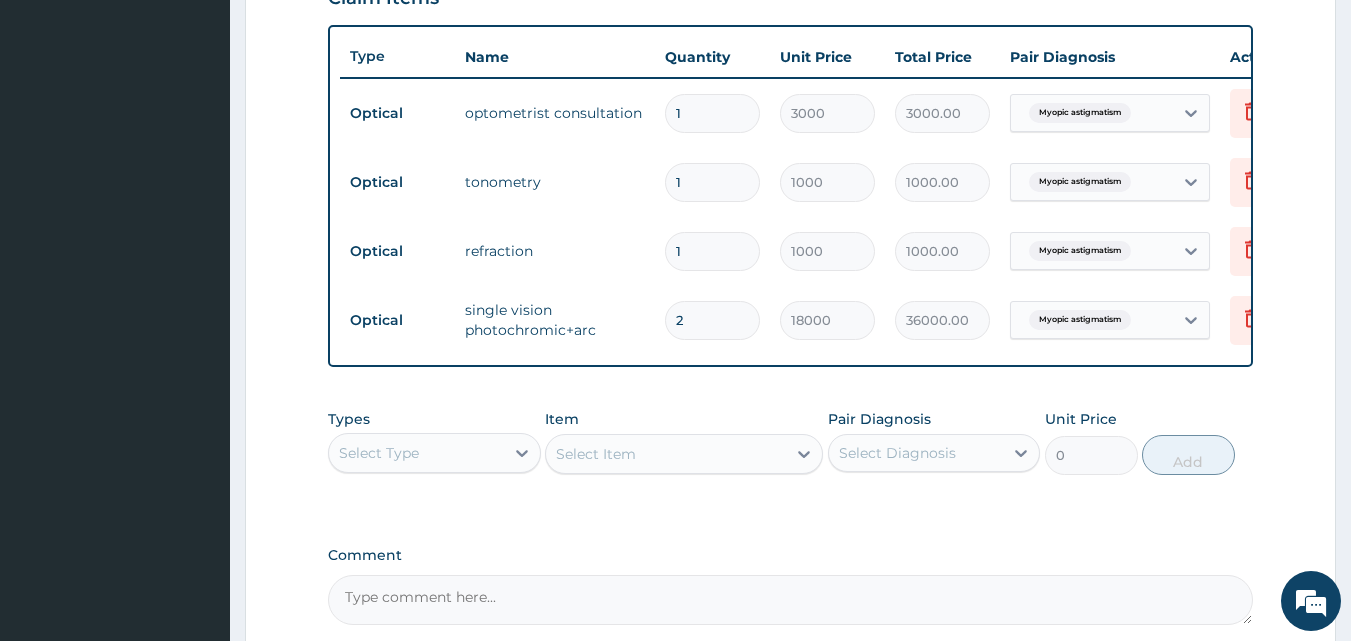 type on "3" 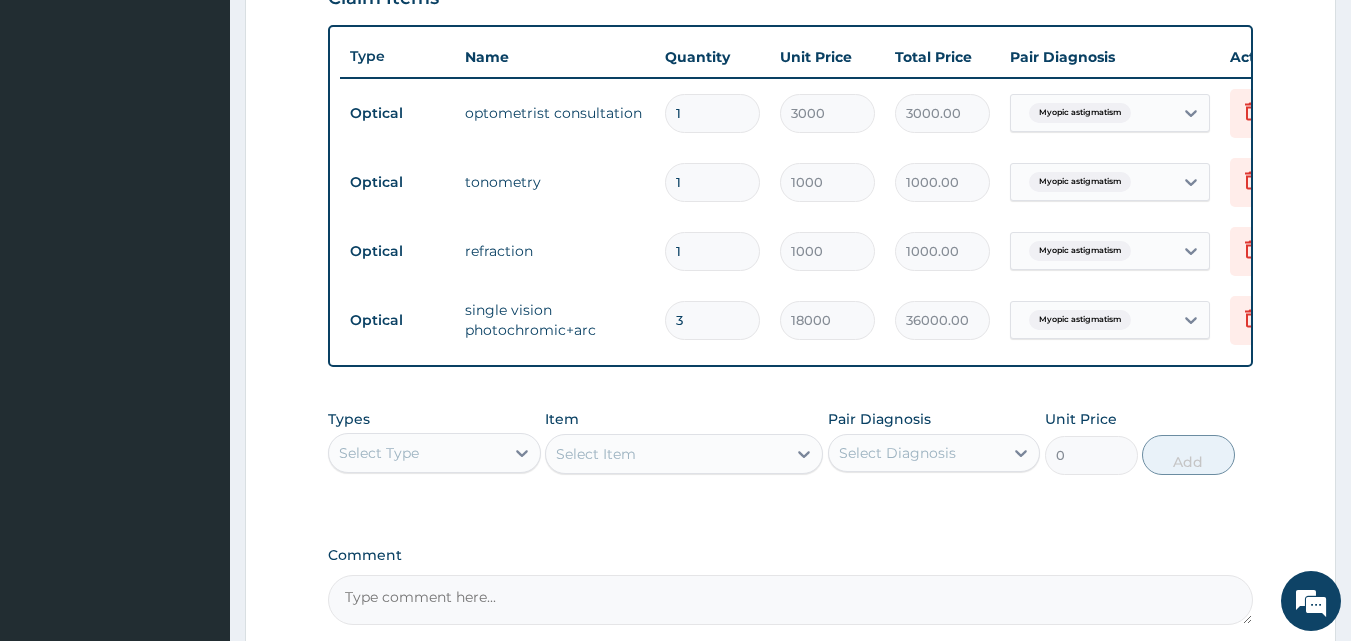 type on "54000.00" 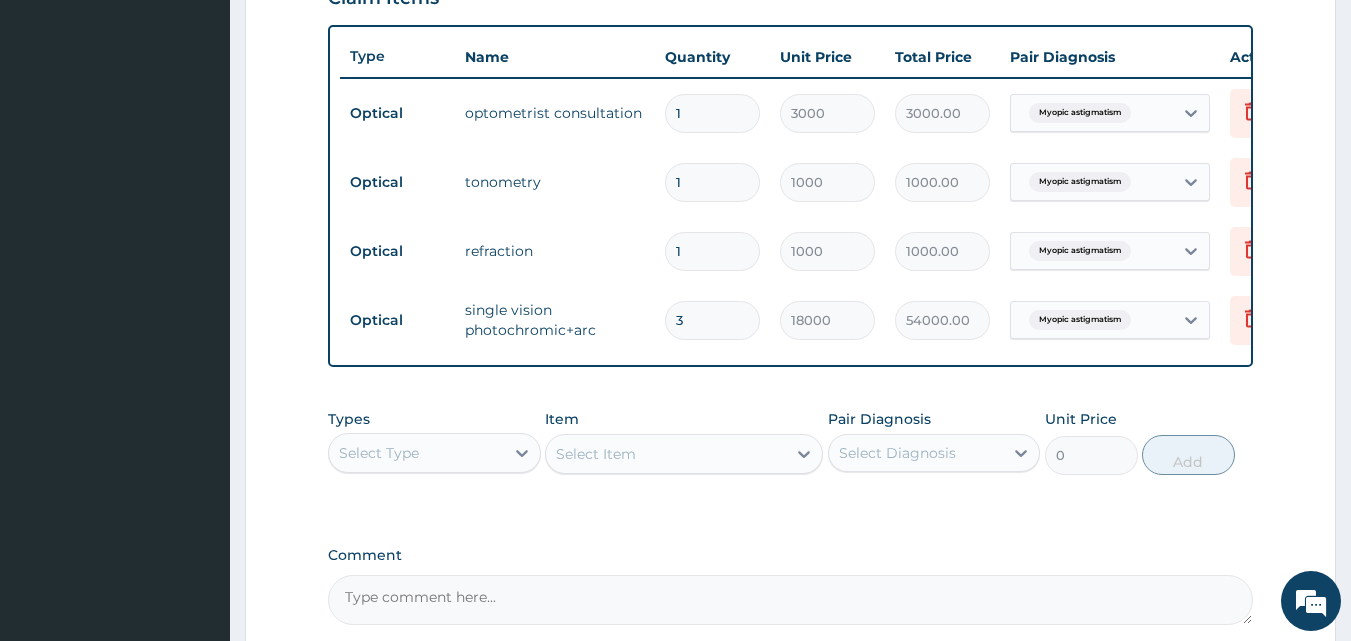type on "2" 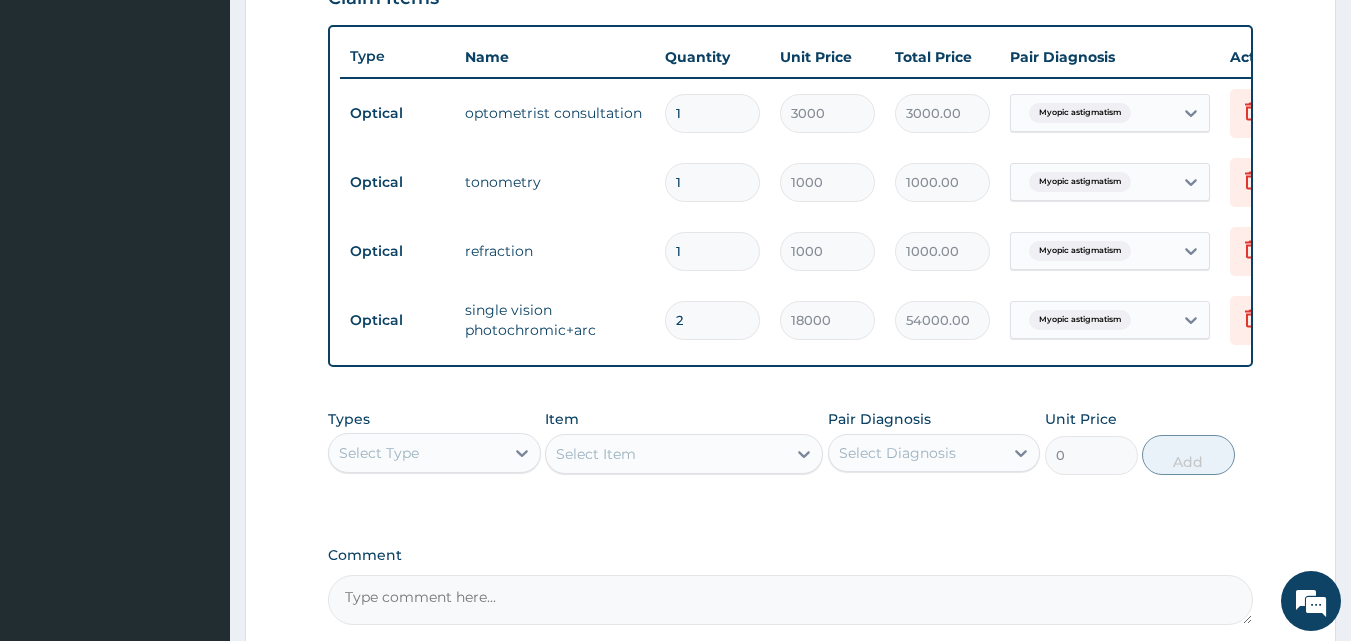 type on "36000.00" 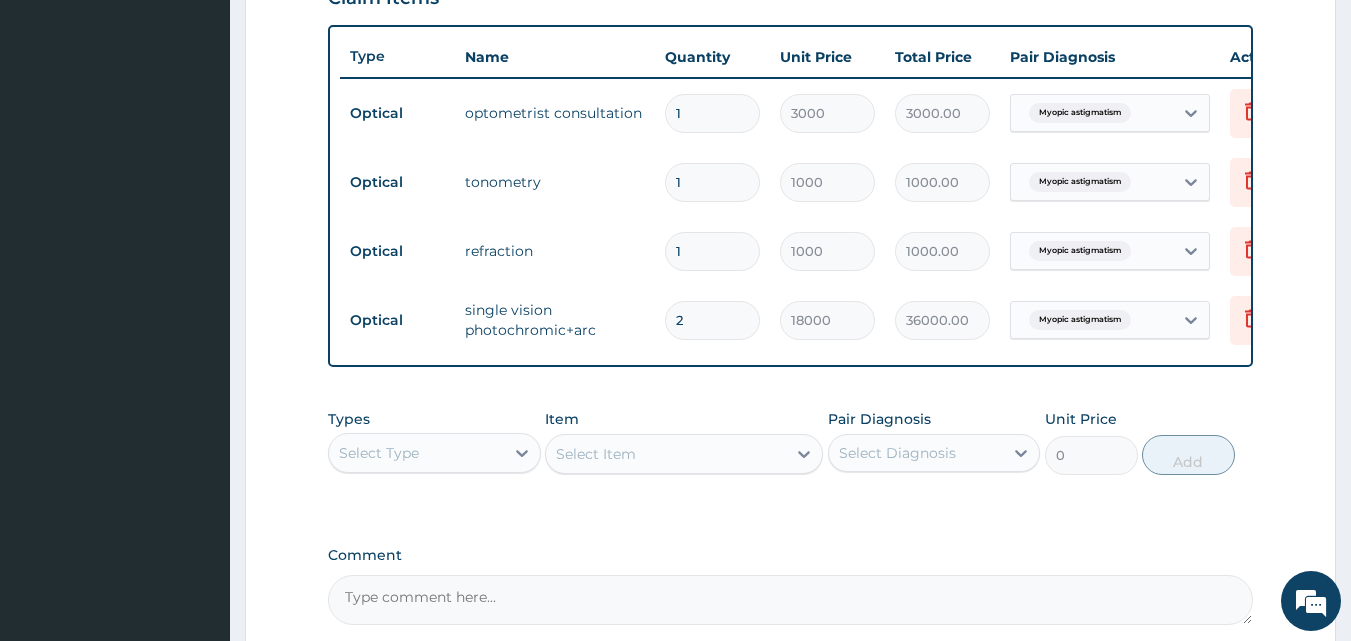 type on "3" 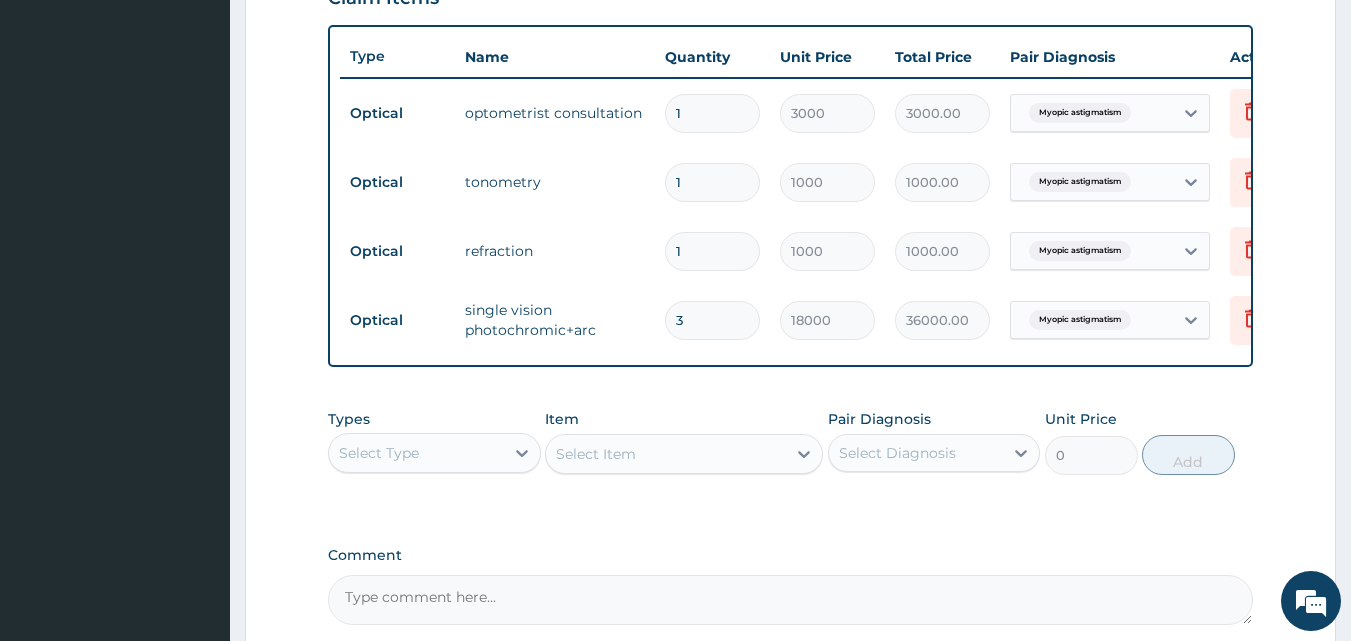 type on "54000.00" 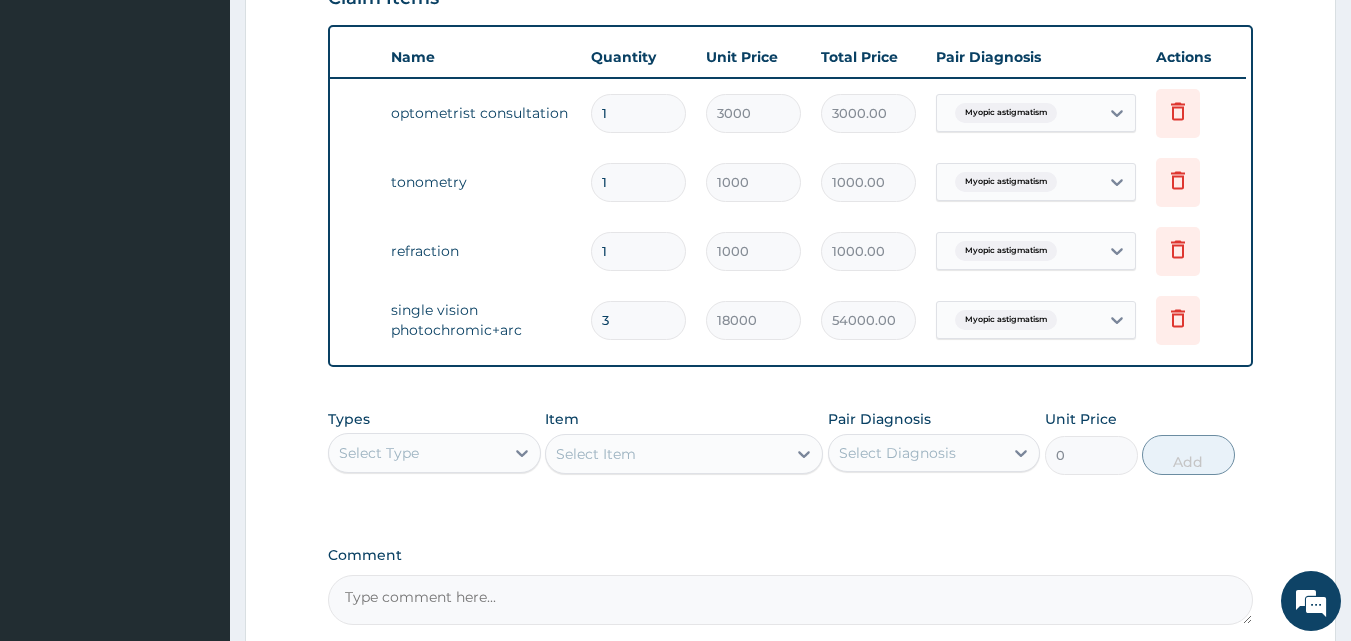 scroll, scrollTop: 0, scrollLeft: 78, axis: horizontal 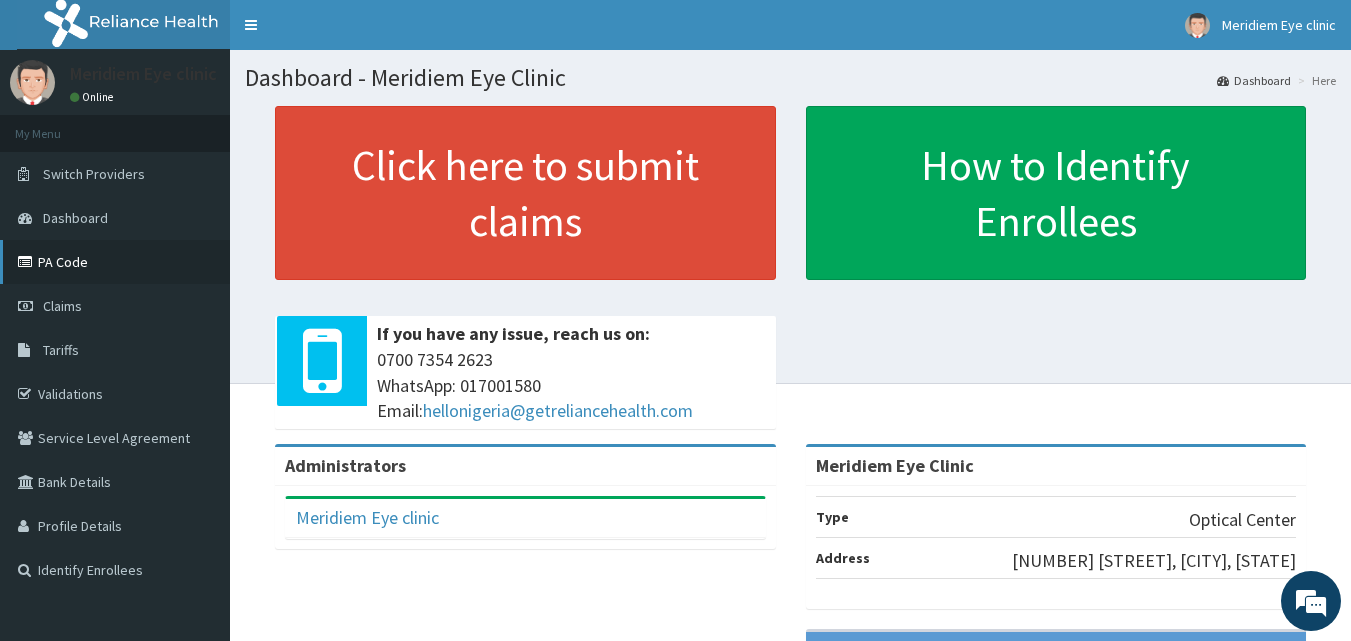 click on "PA Code" at bounding box center [115, 262] 